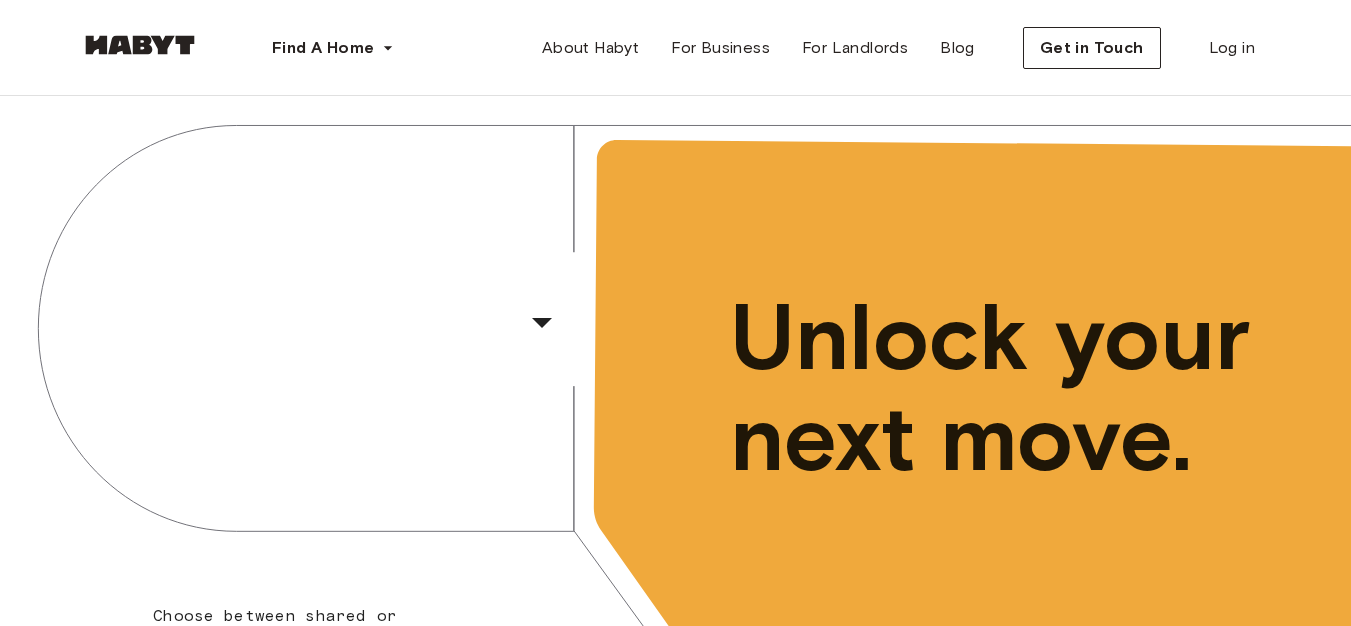 scroll, scrollTop: 1600, scrollLeft: 0, axis: vertical 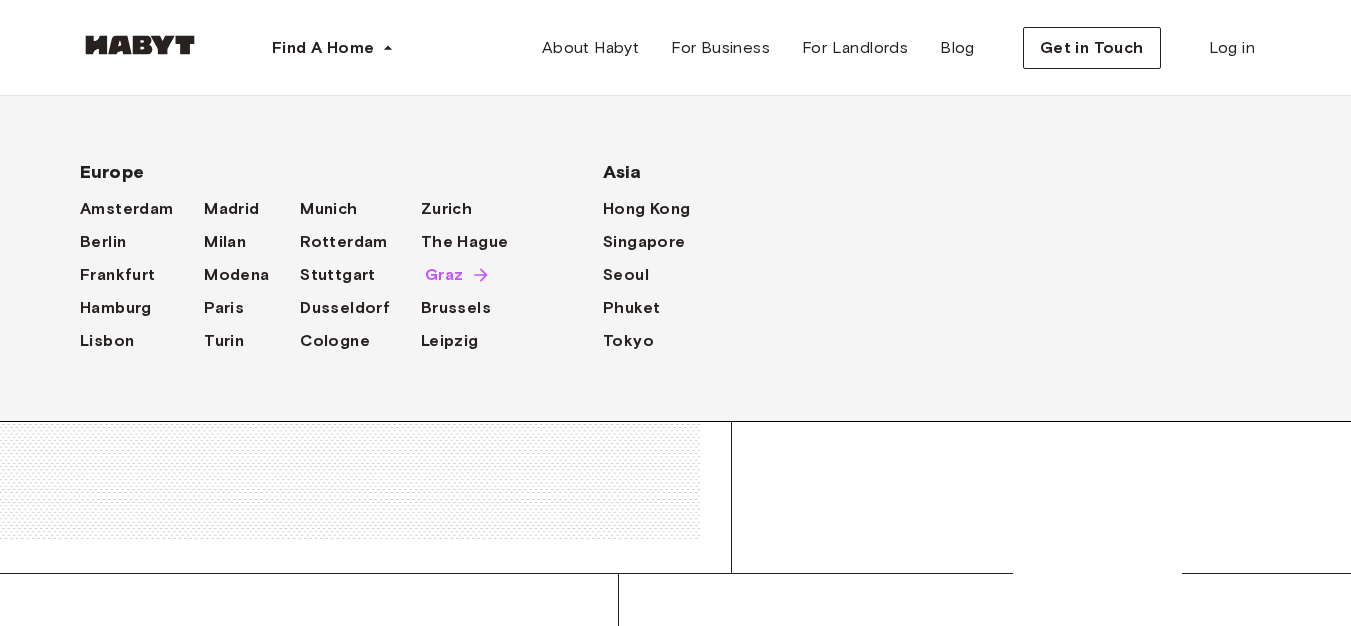 click on "Graz" at bounding box center (444, 275) 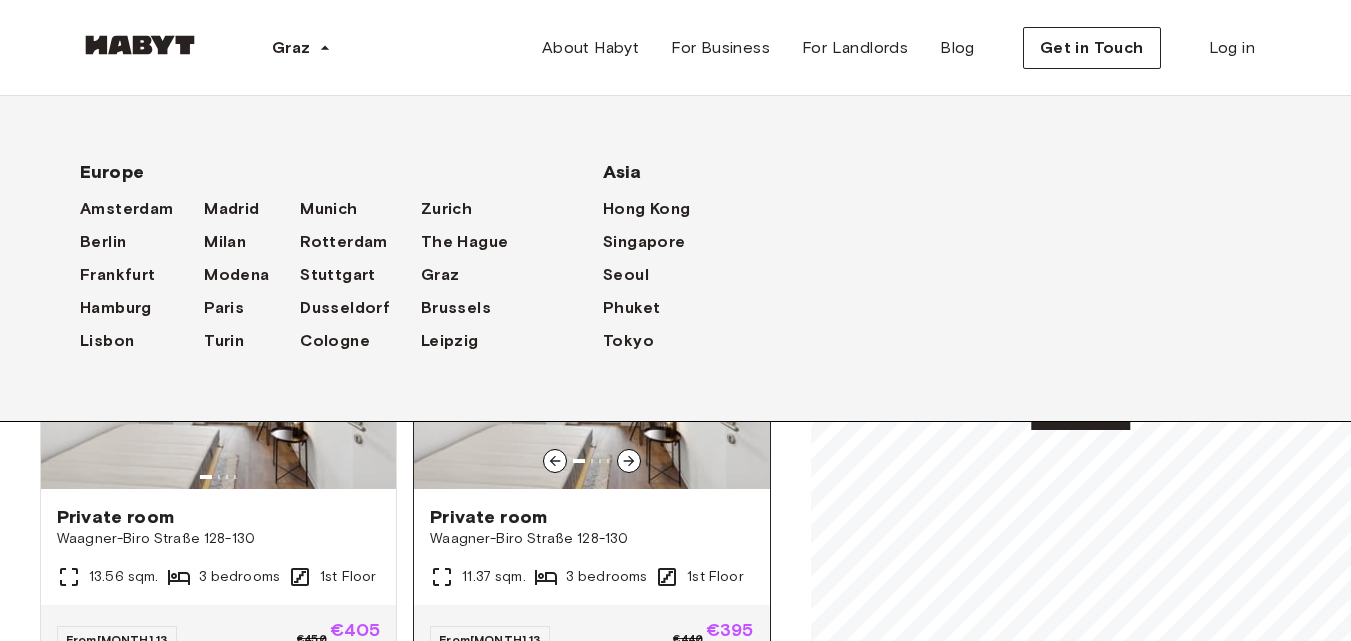 scroll, scrollTop: 200, scrollLeft: 0, axis: vertical 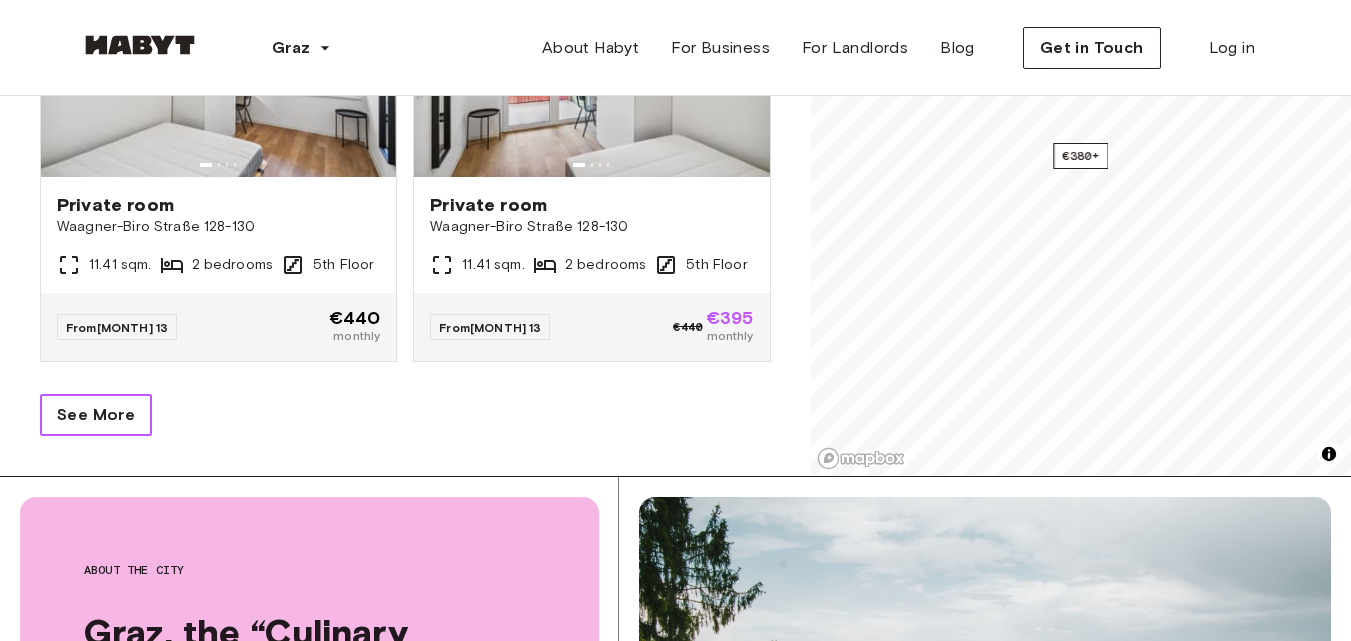 drag, startPoint x: 107, startPoint y: 401, endPoint x: 94, endPoint y: 416, distance: 19.849434 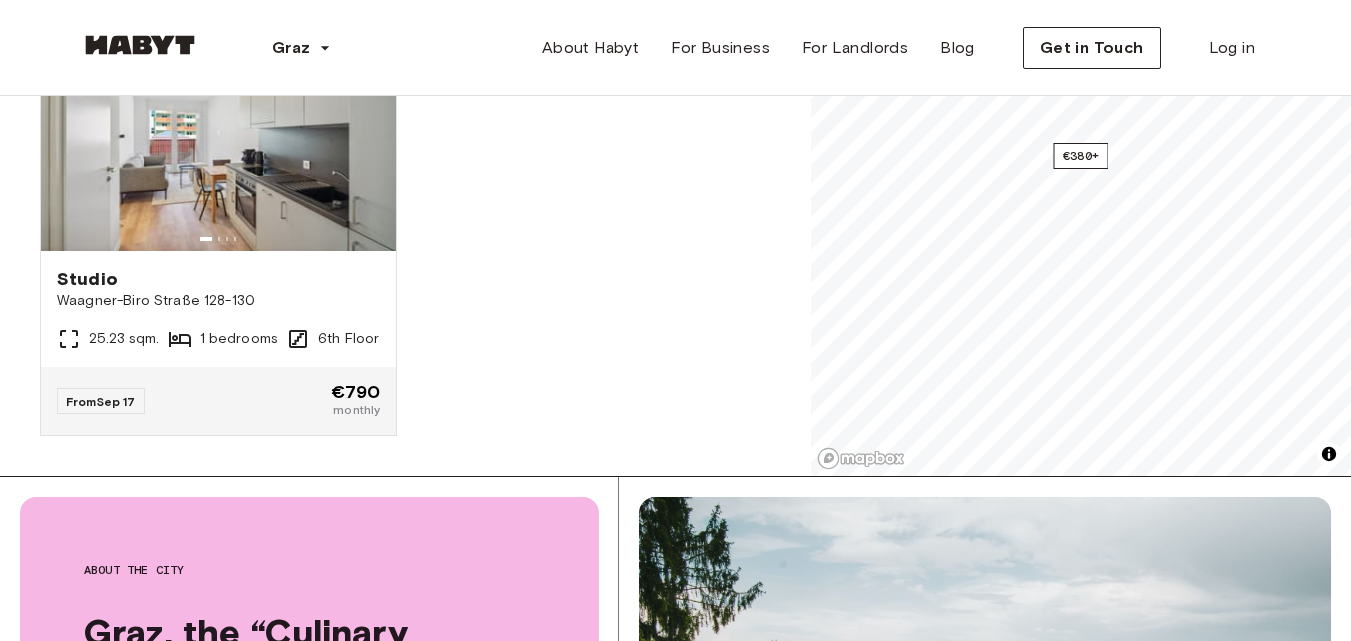 scroll, scrollTop: 6140, scrollLeft: 0, axis: vertical 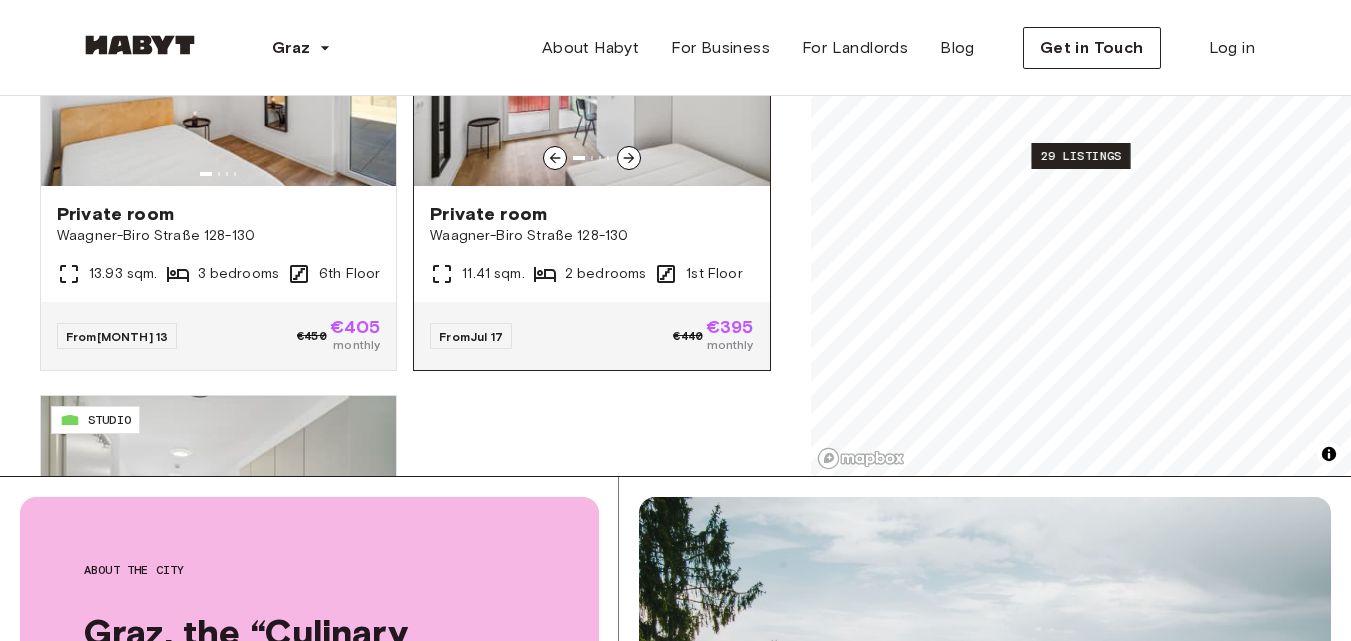 click on "Waagner-Biro Straße 128-130" at bounding box center (591, 236) 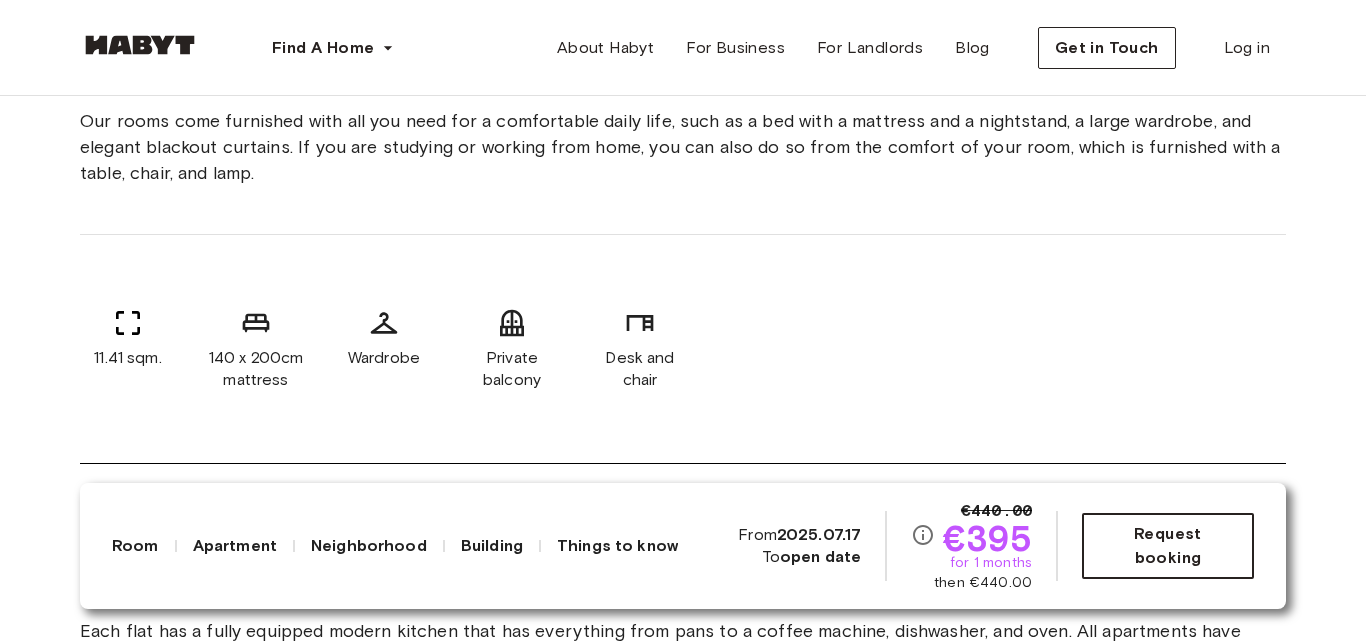 scroll, scrollTop: 800, scrollLeft: 0, axis: vertical 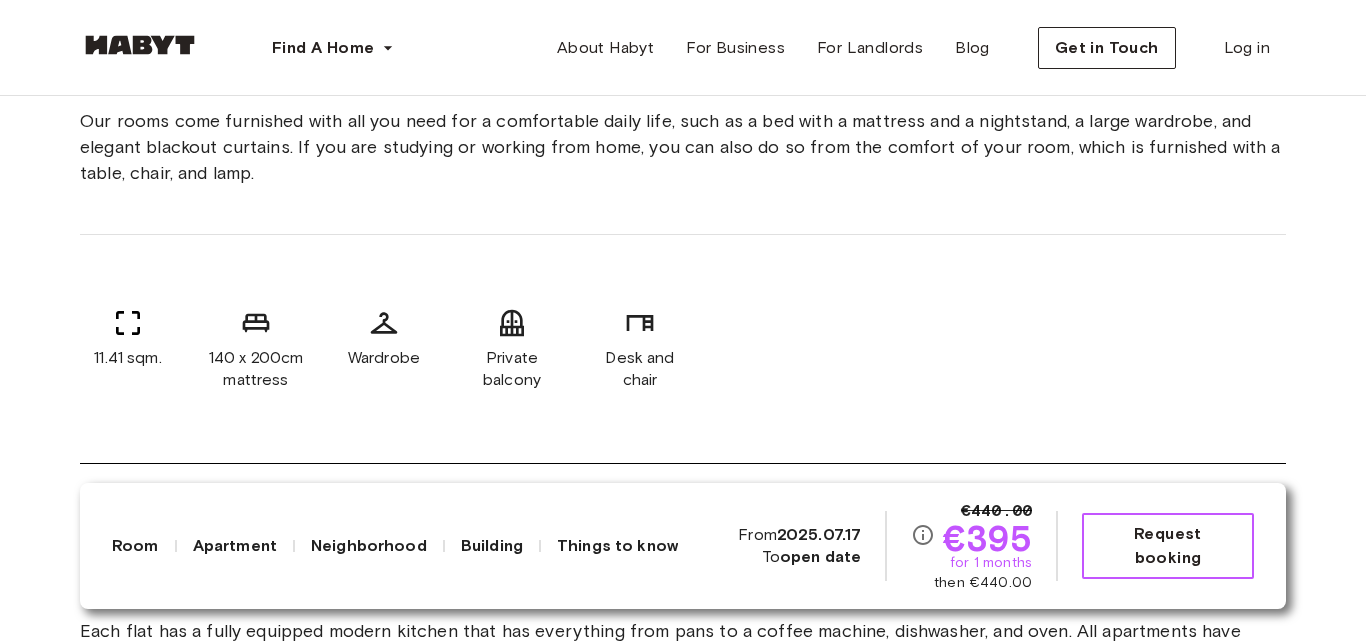 click on "Request booking" at bounding box center [1168, 546] 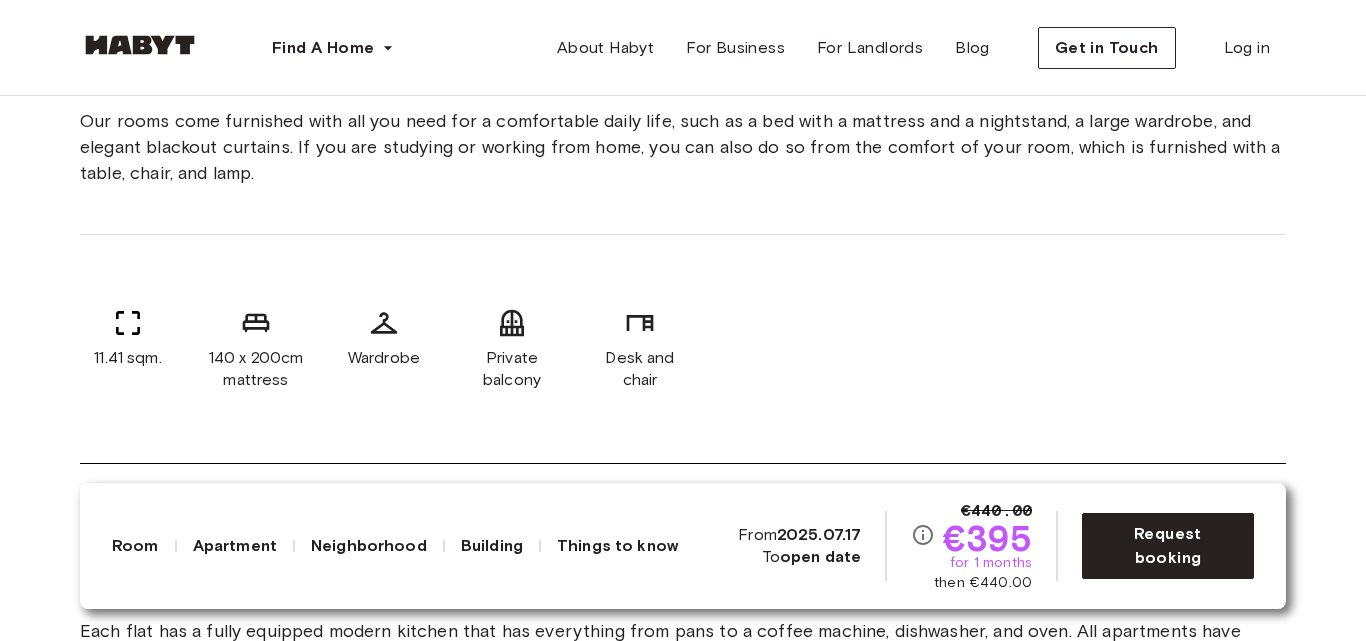 click on "for 1 months" at bounding box center (991, 563) 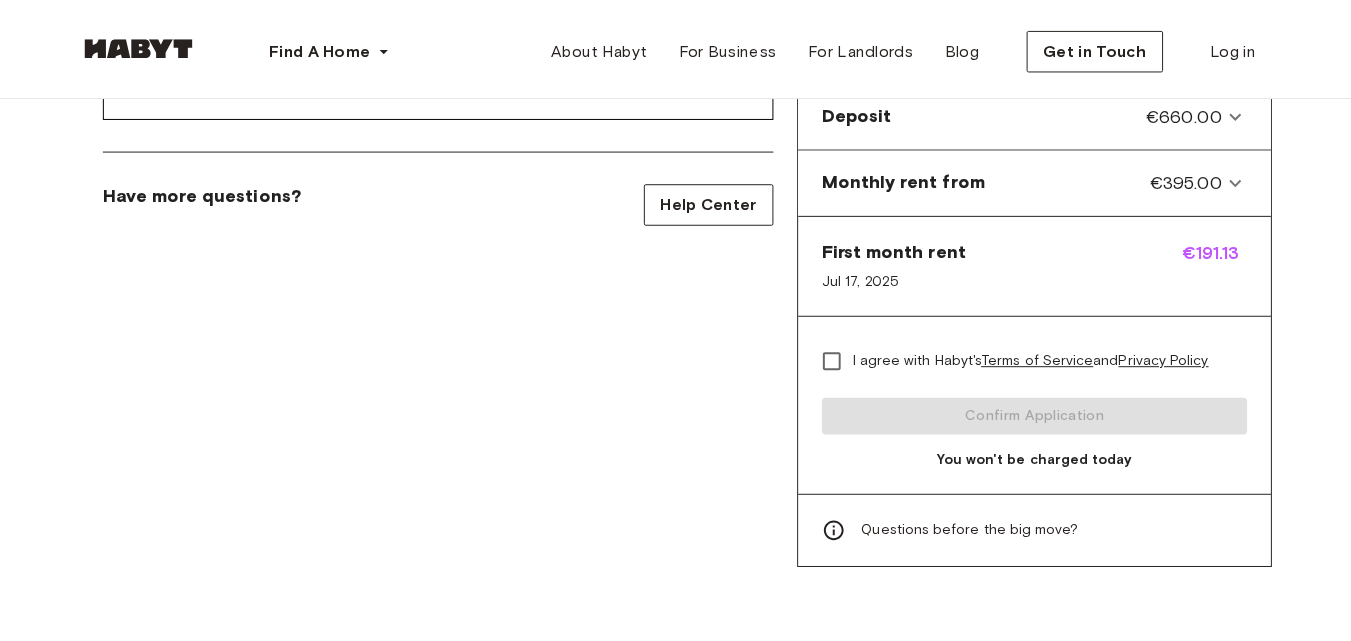 scroll, scrollTop: 0, scrollLeft: 0, axis: both 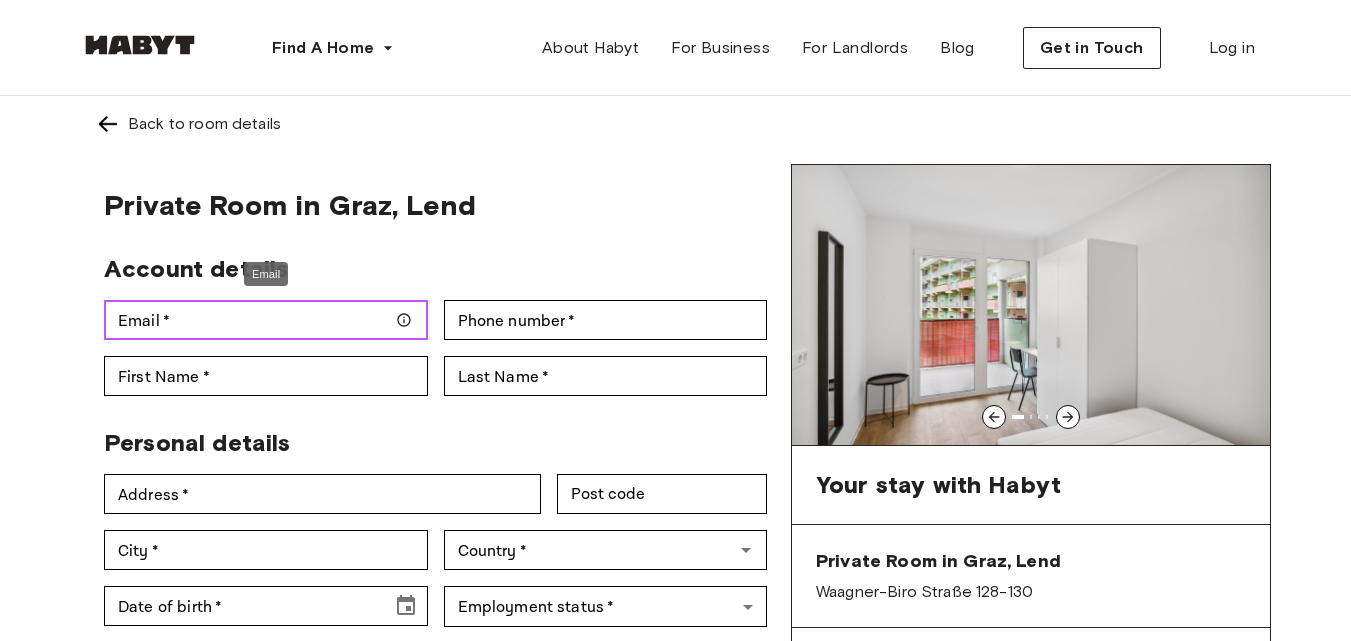 click on "Email   *" at bounding box center [266, 320] 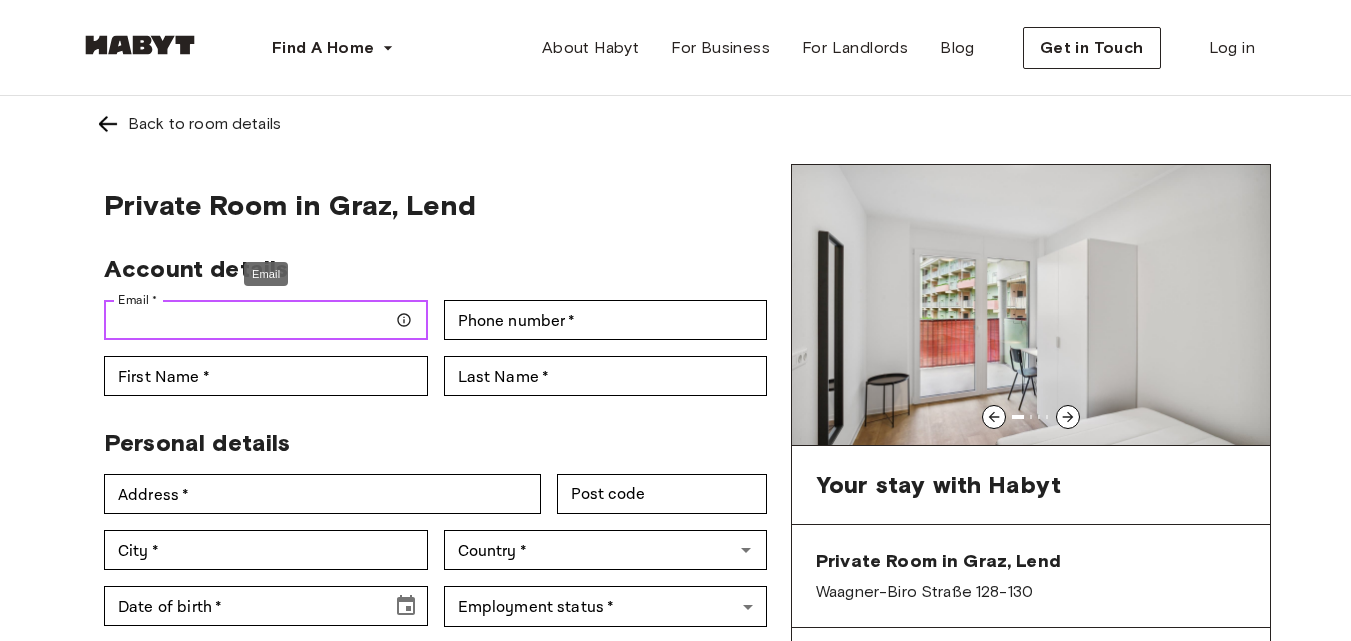 click on "Email   *" at bounding box center [266, 320] 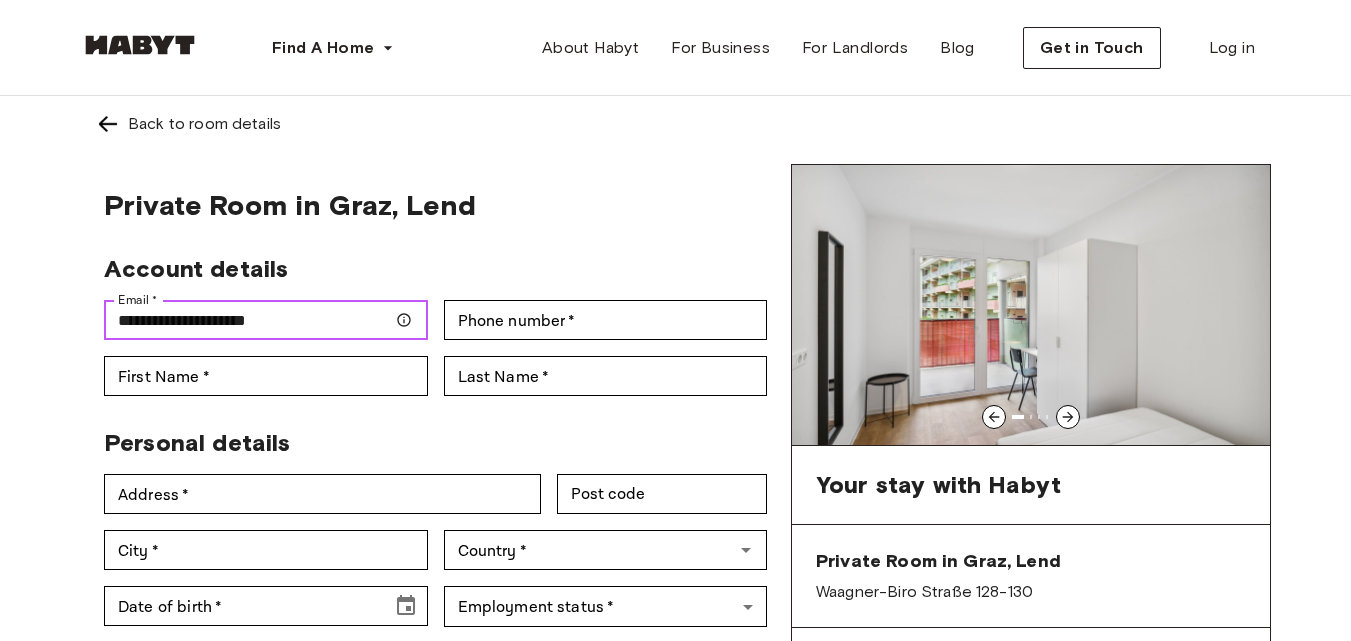 type on "**********" 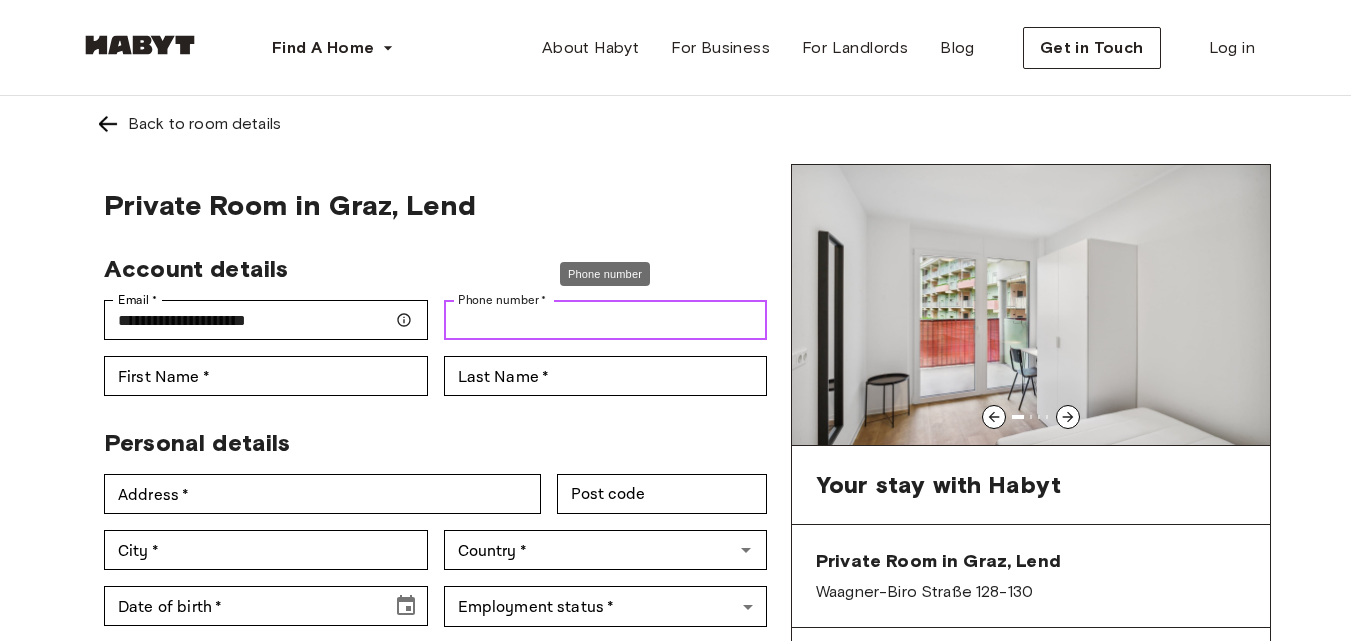 click on "Phone number   *" at bounding box center (606, 320) 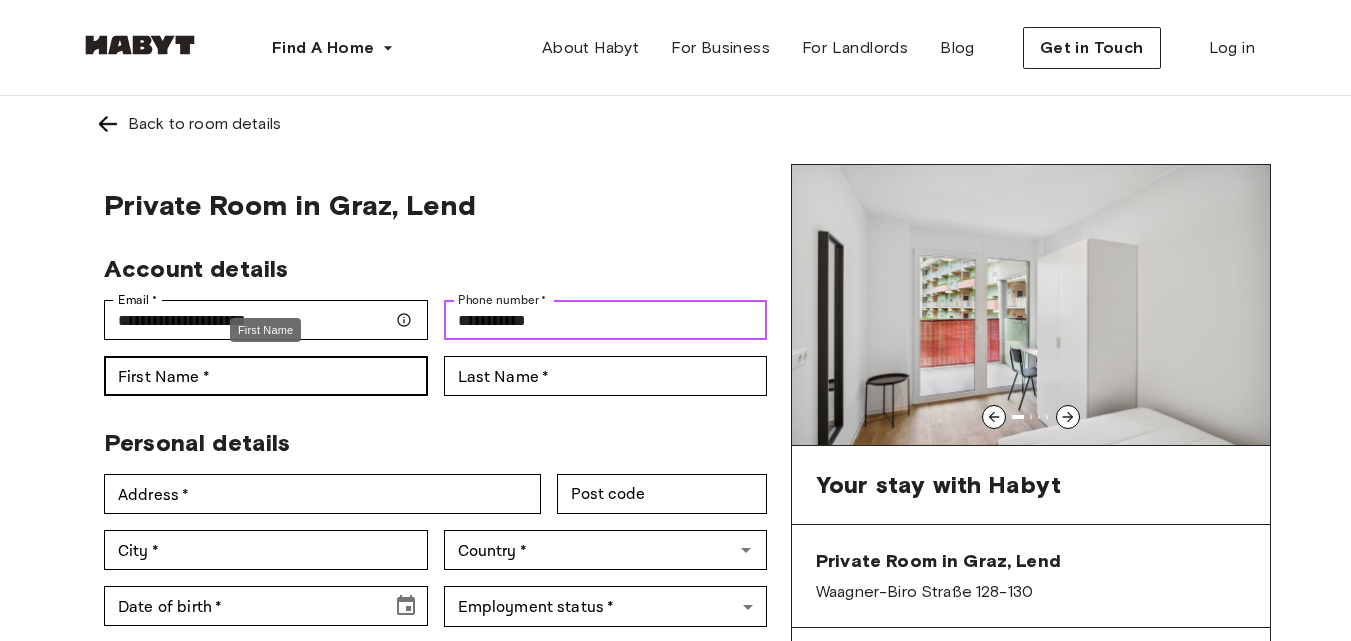 type on "**********" 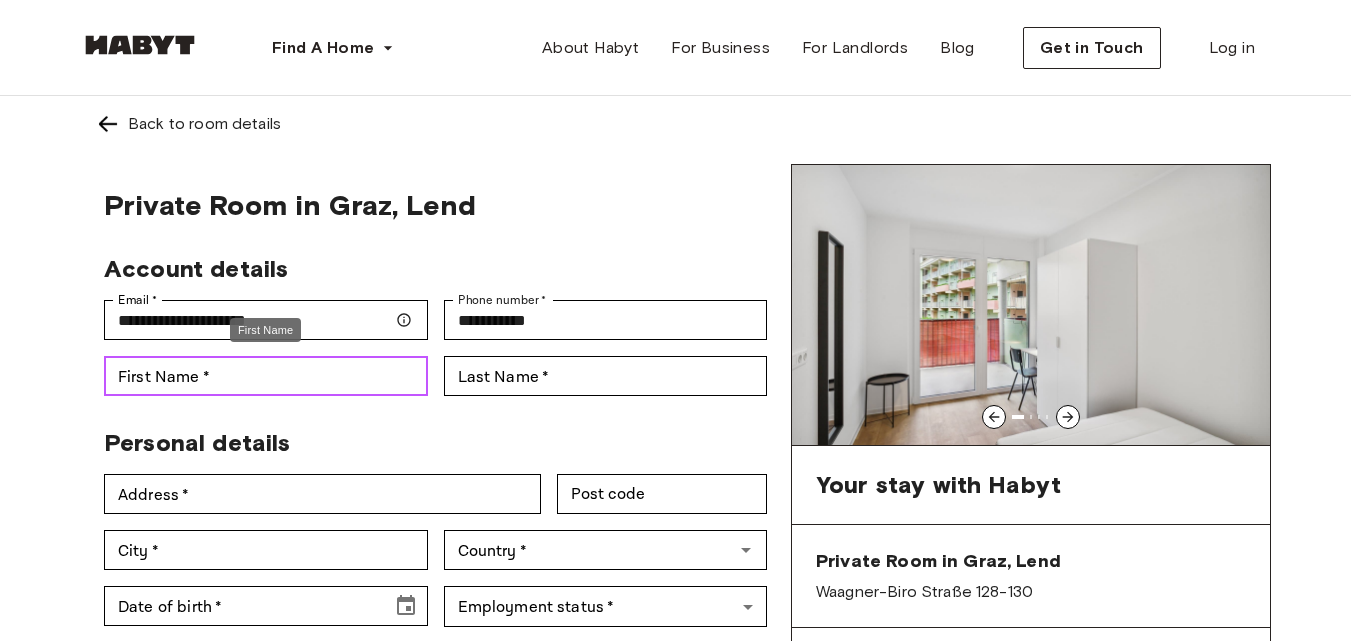 click on "First Name   *" at bounding box center (266, 376) 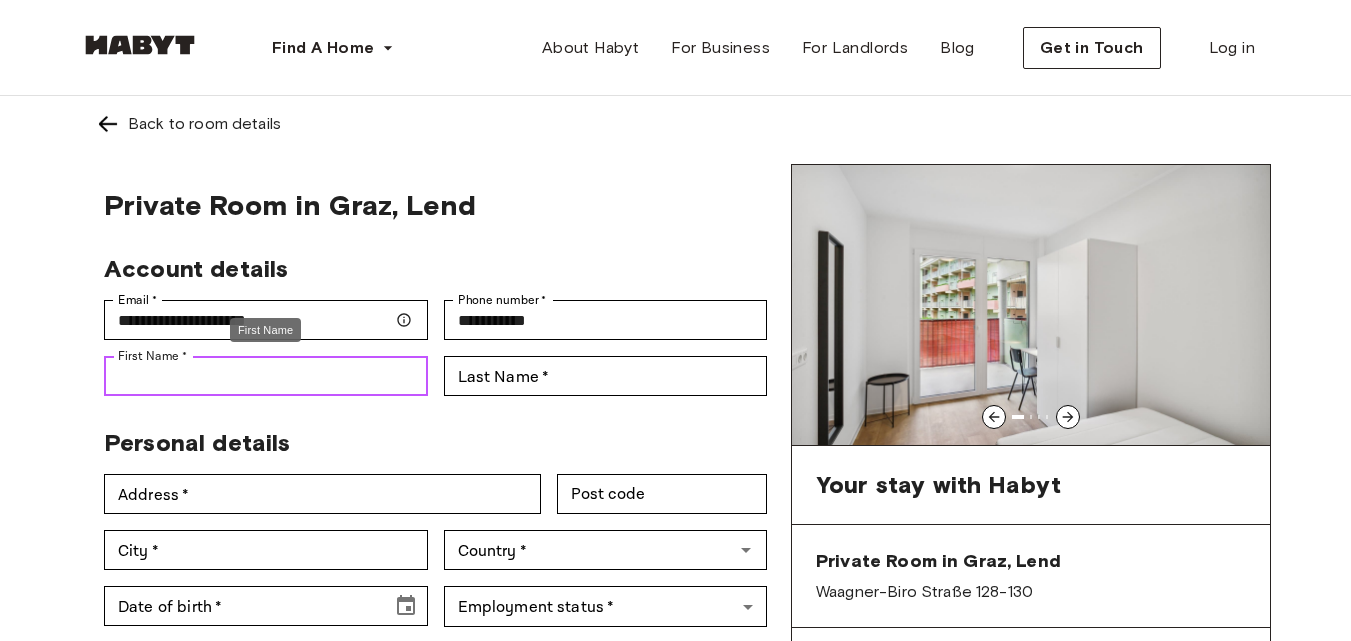 type on "*" 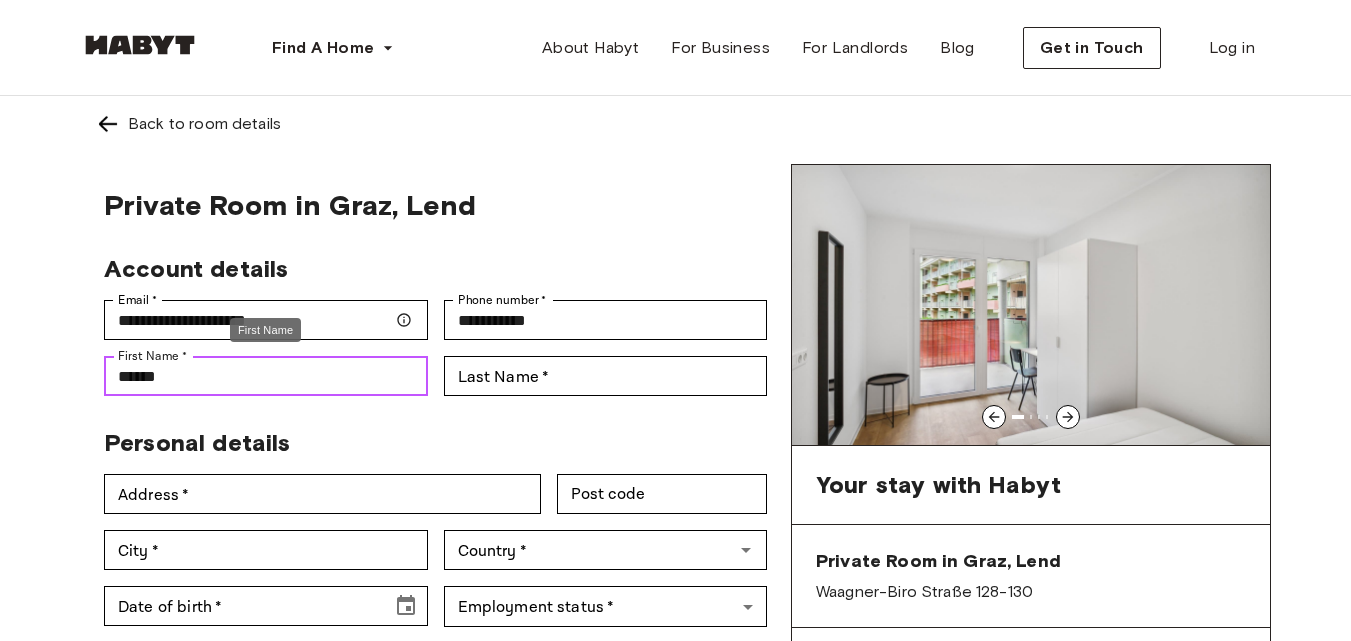 type on "******" 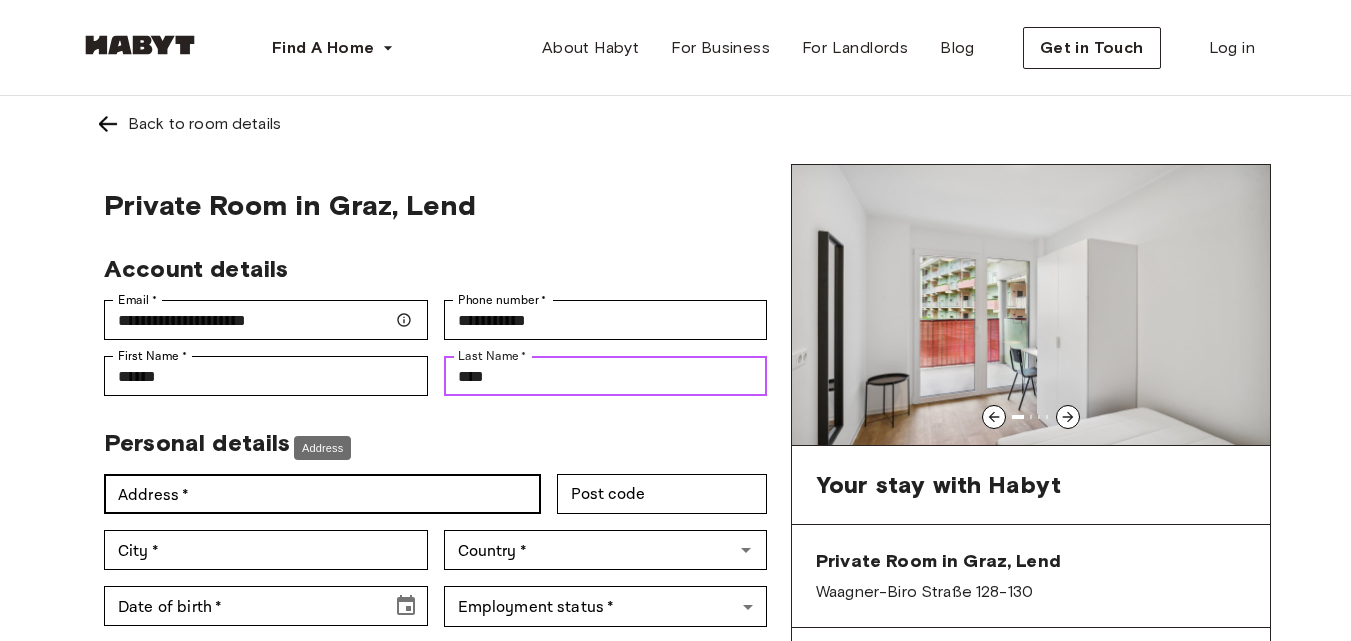 type on "****" 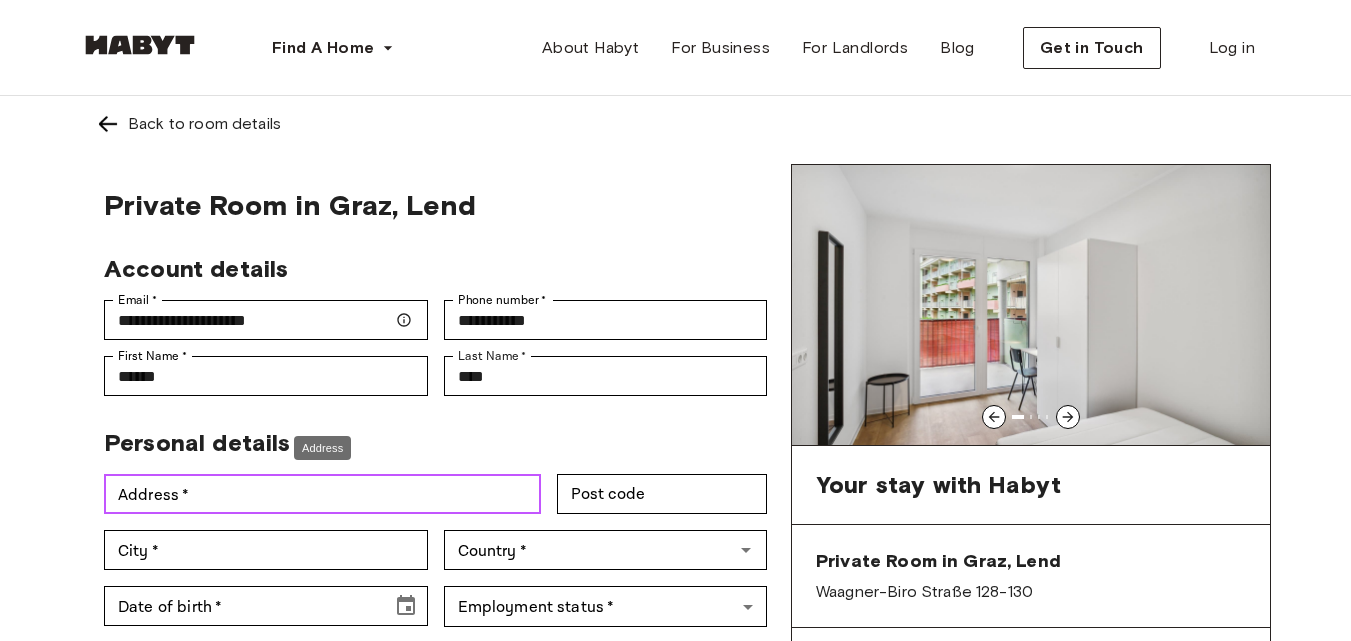 click on "Address   *" at bounding box center (322, 494) 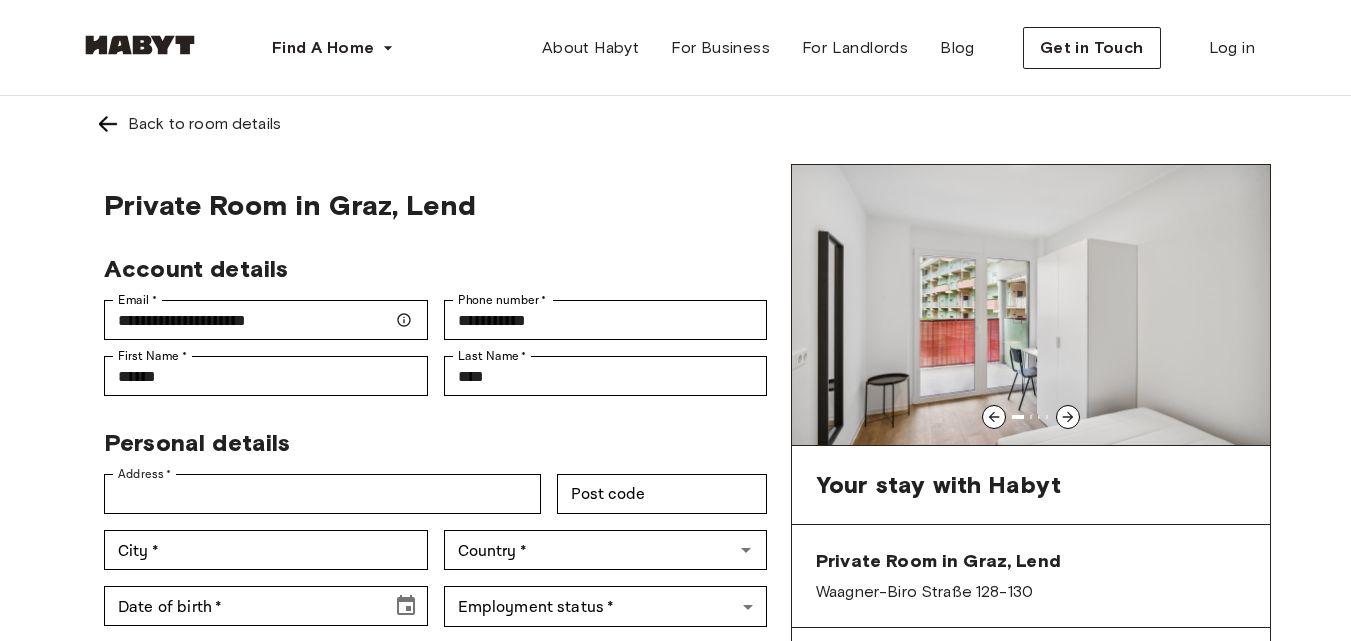 click on "Personal details" at bounding box center [427, 435] 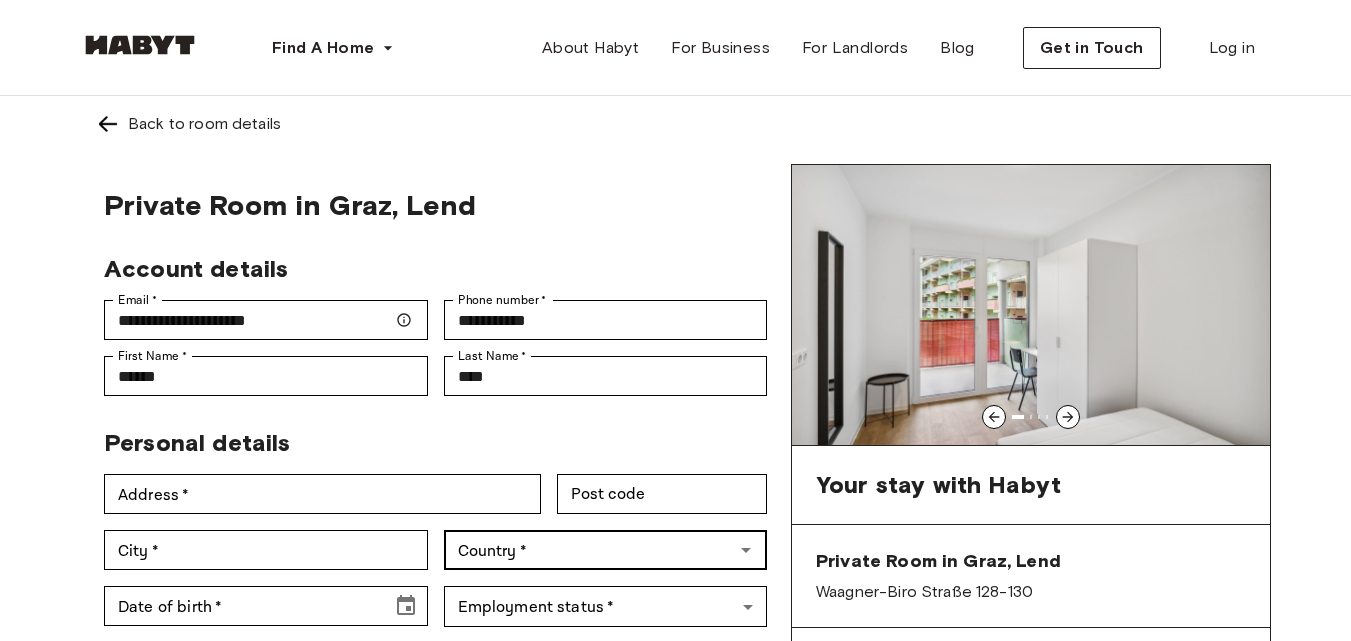 click on "Country   *" at bounding box center (606, 550) 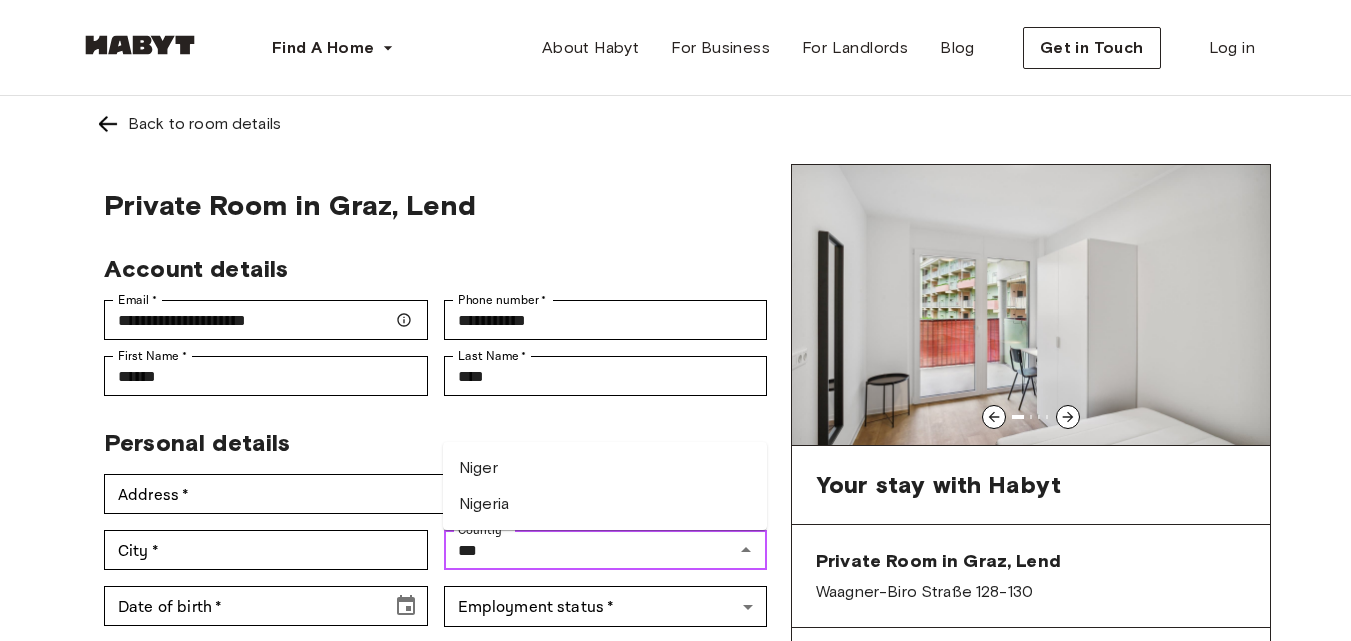 click on "Nigeria" at bounding box center (605, 504) 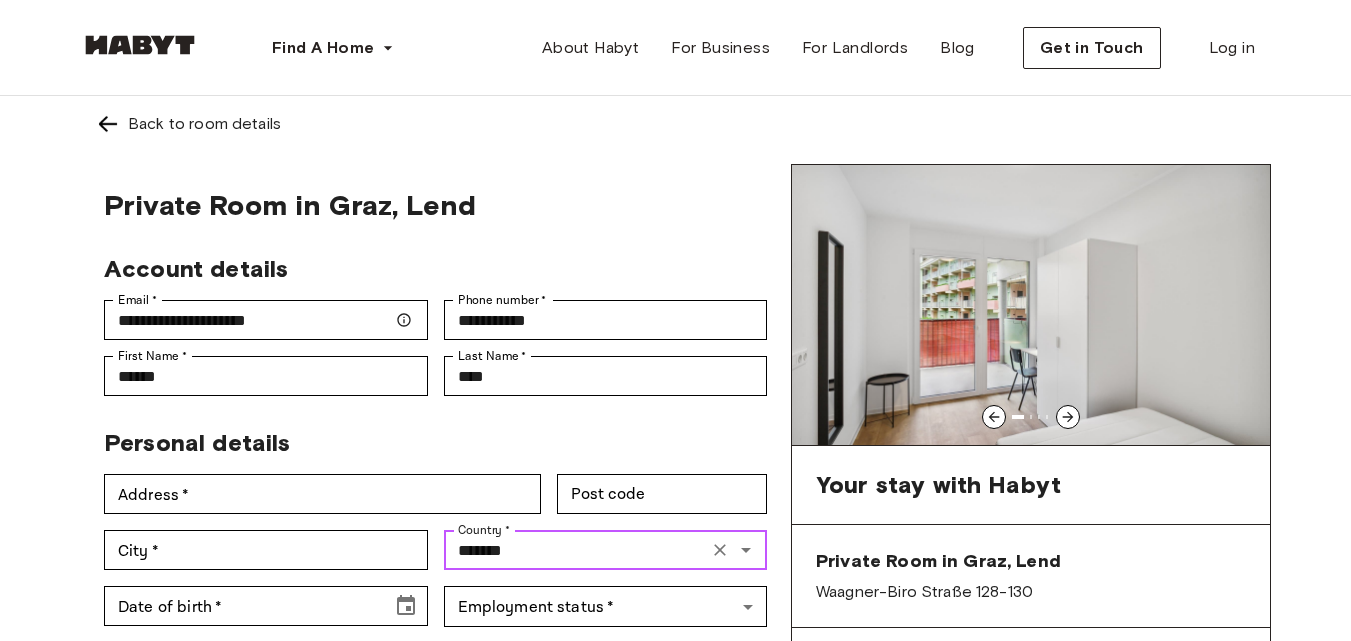 scroll, scrollTop: 100, scrollLeft: 0, axis: vertical 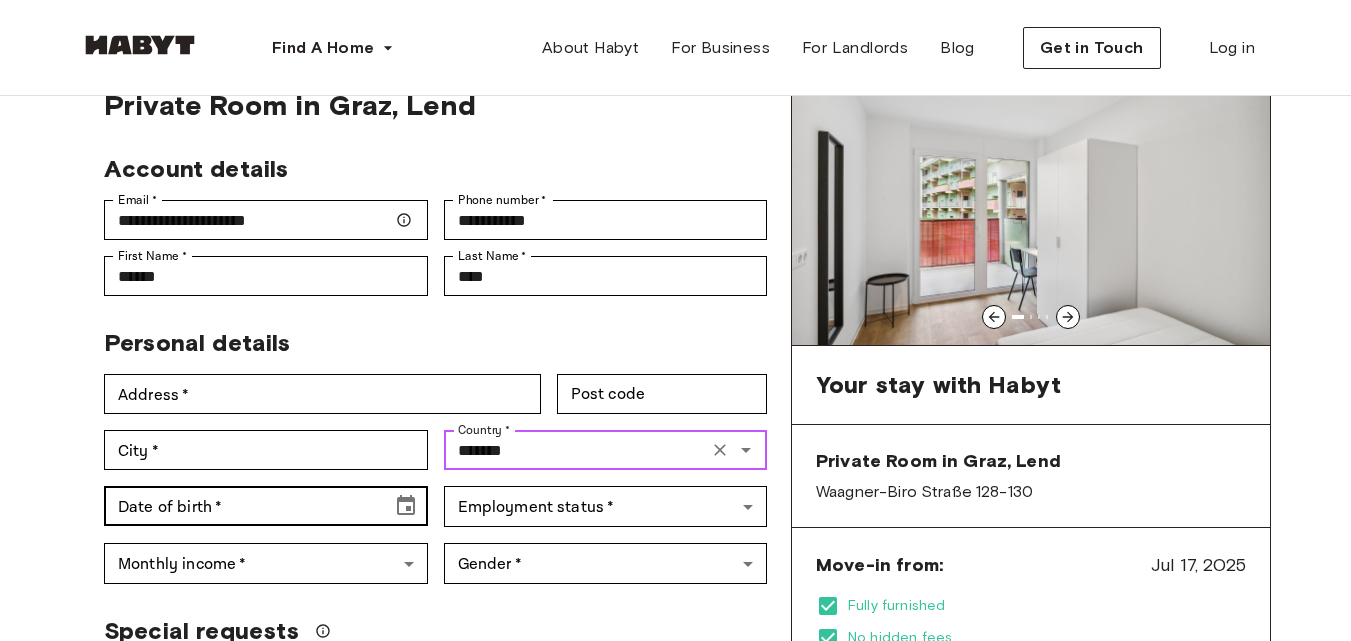 type on "*******" 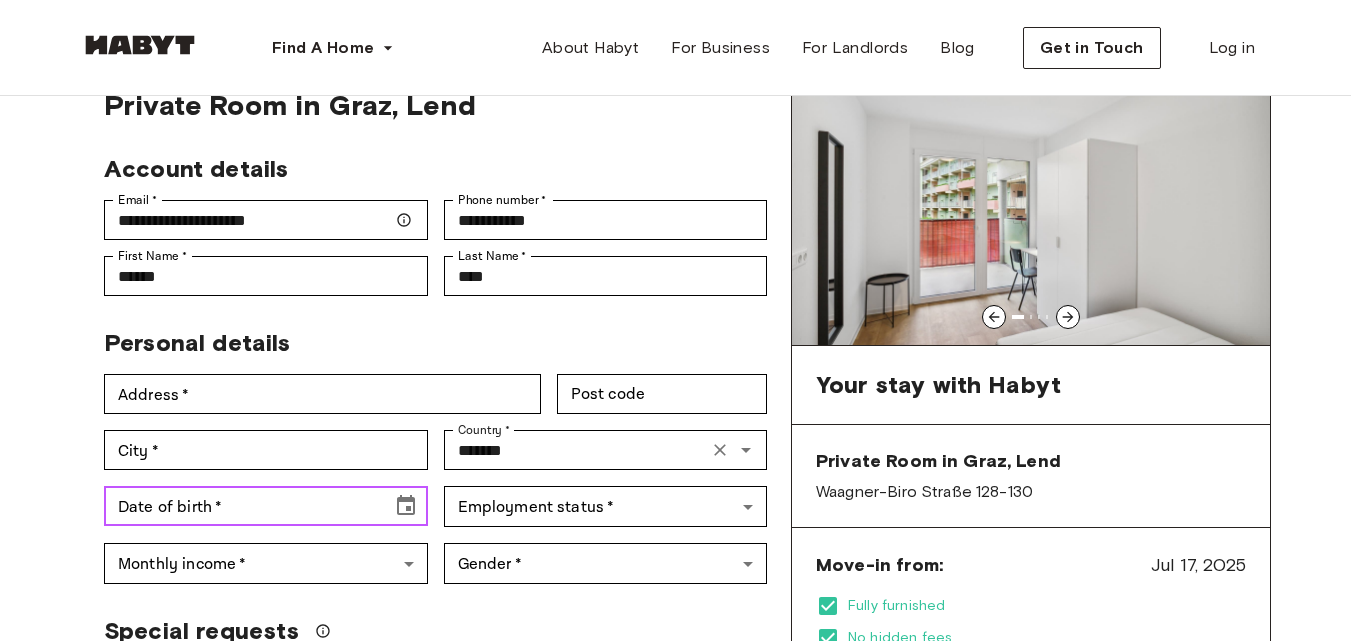 click 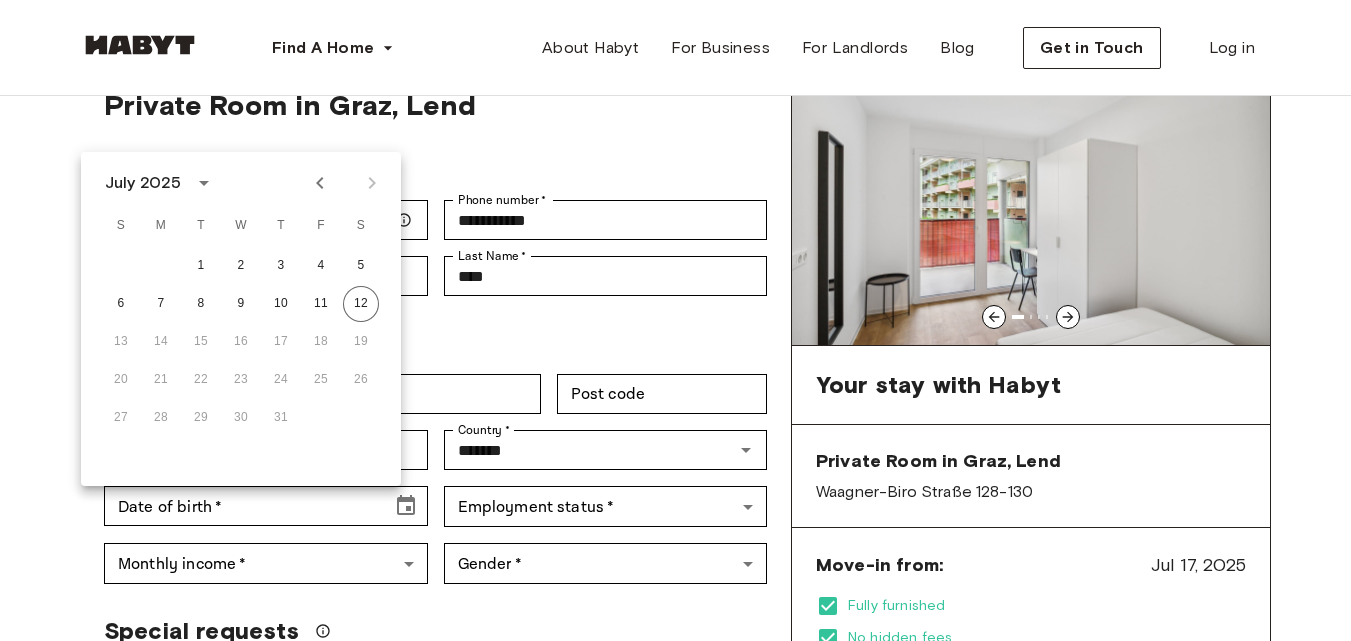 click on "July 2025" at bounding box center (143, 183) 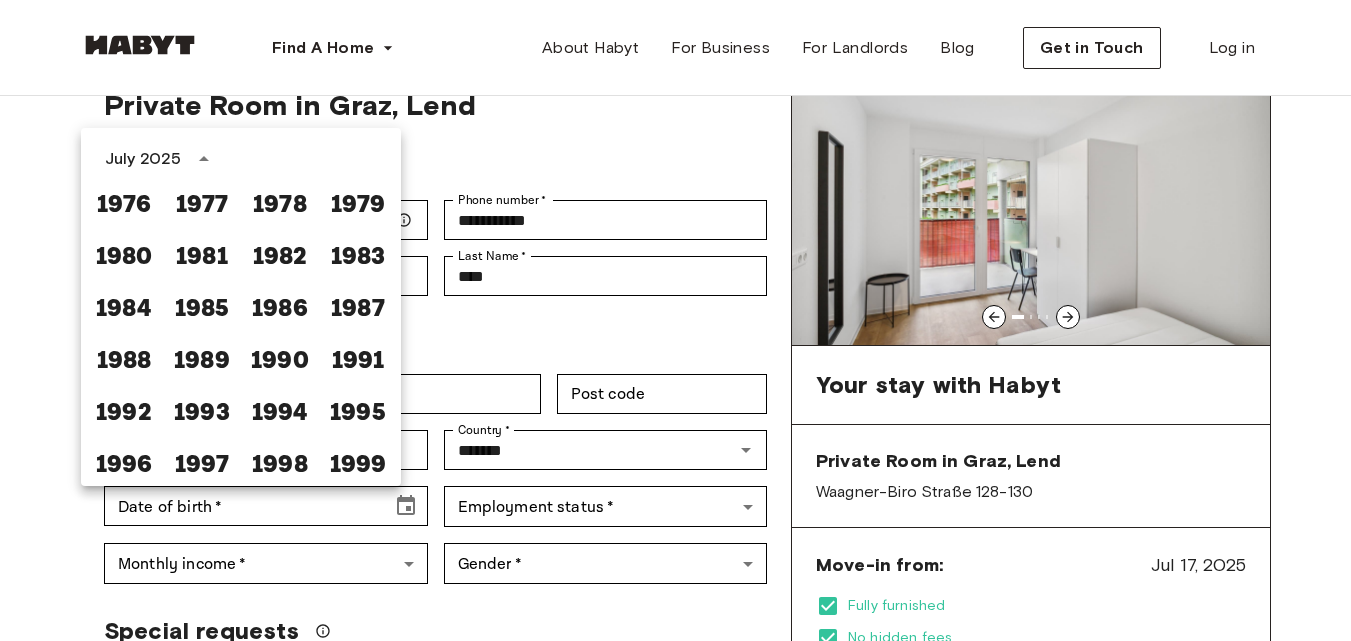 scroll, scrollTop: 987, scrollLeft: 0, axis: vertical 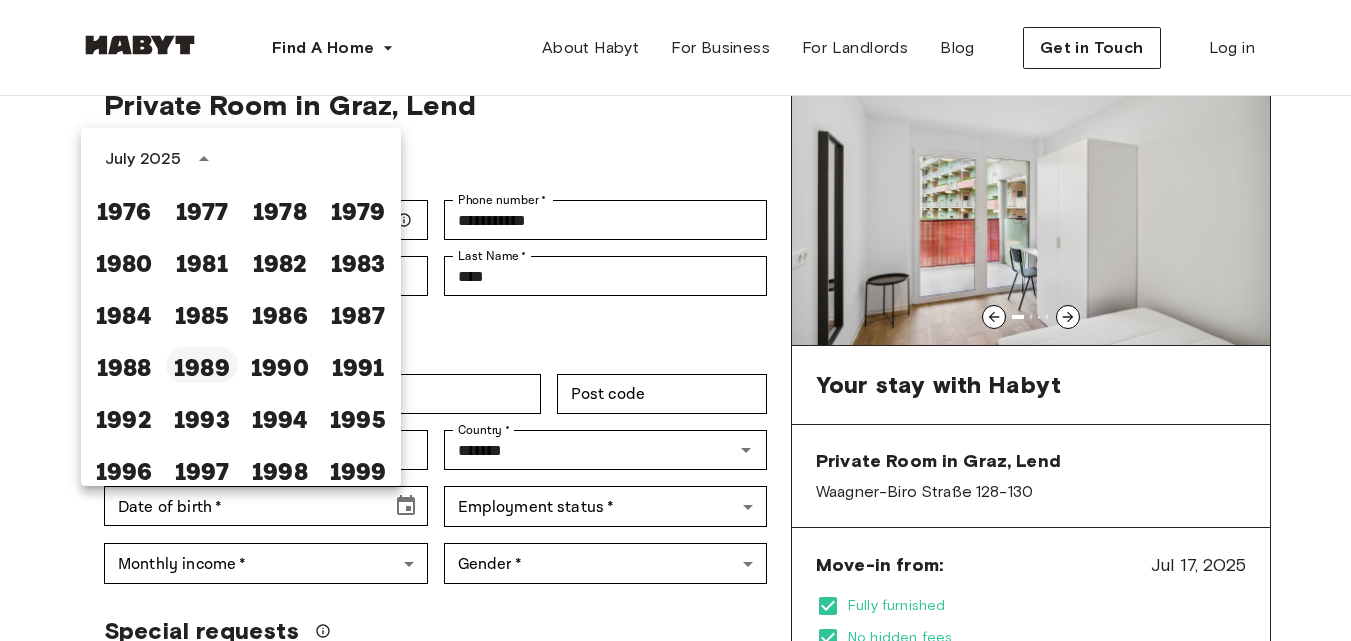 click on "1989" at bounding box center (202, 365) 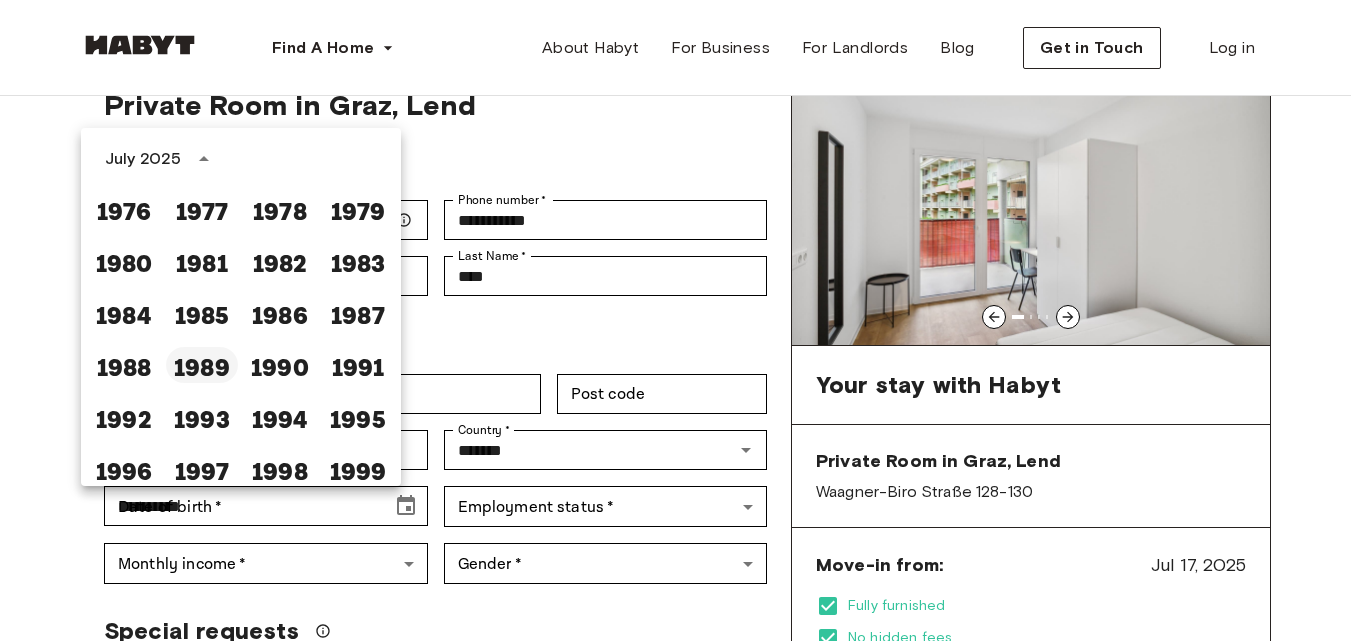 scroll, scrollTop: 0, scrollLeft: 0, axis: both 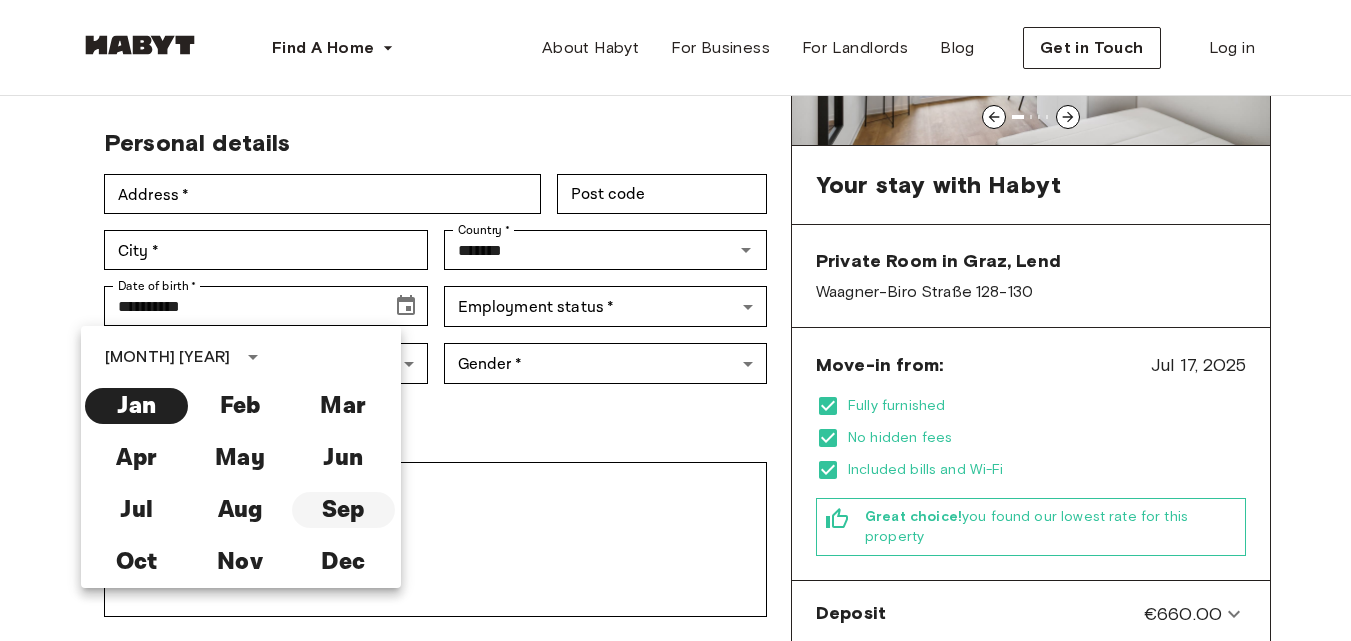 click on "Sep" at bounding box center [343, 510] 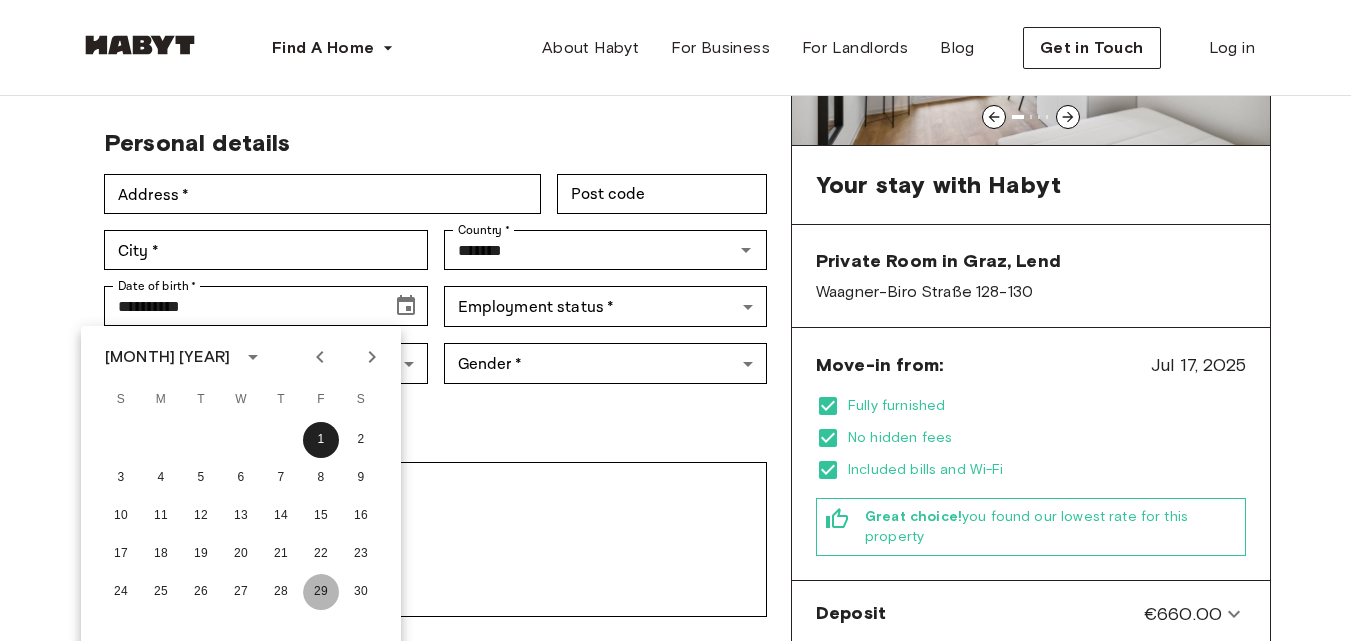 click on "29" at bounding box center (321, 592) 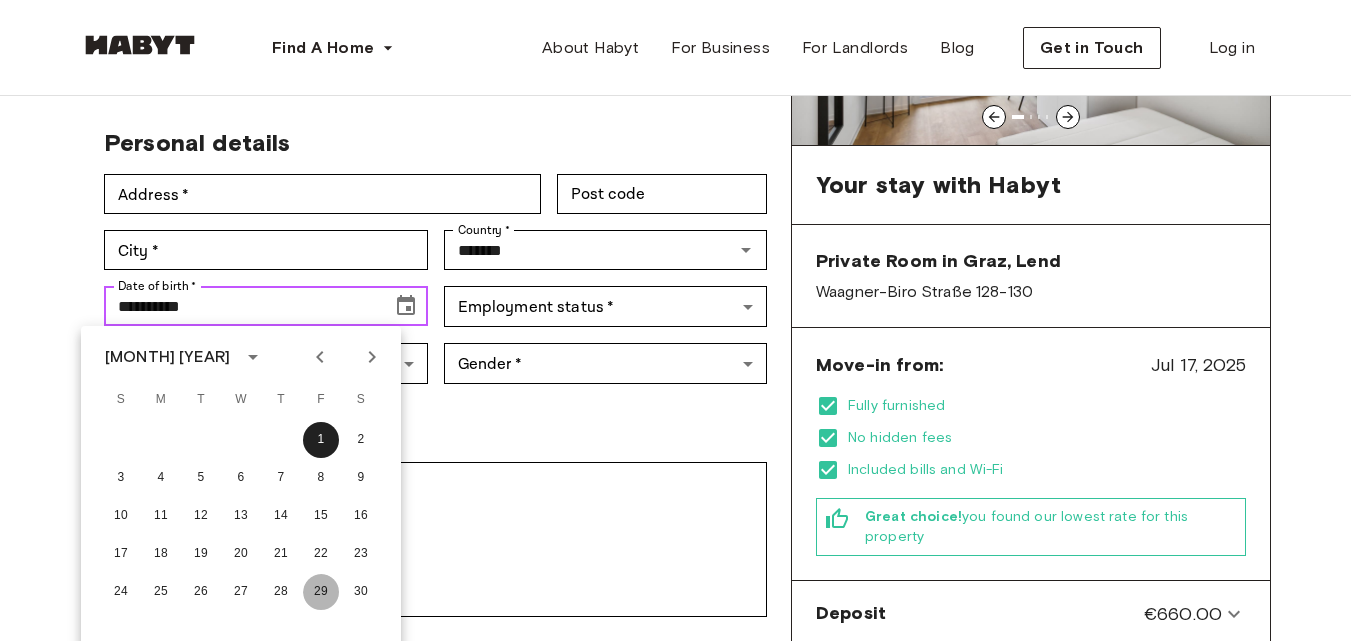 type on "**********" 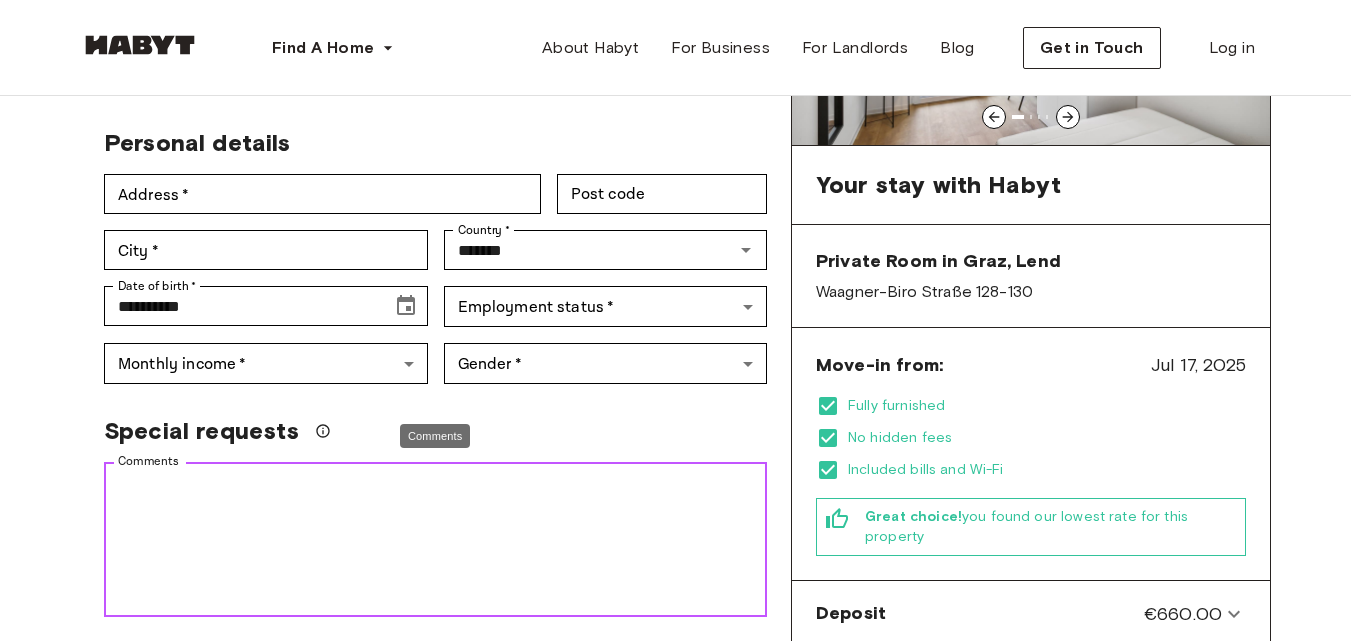 click on "Comments" at bounding box center [435, 540] 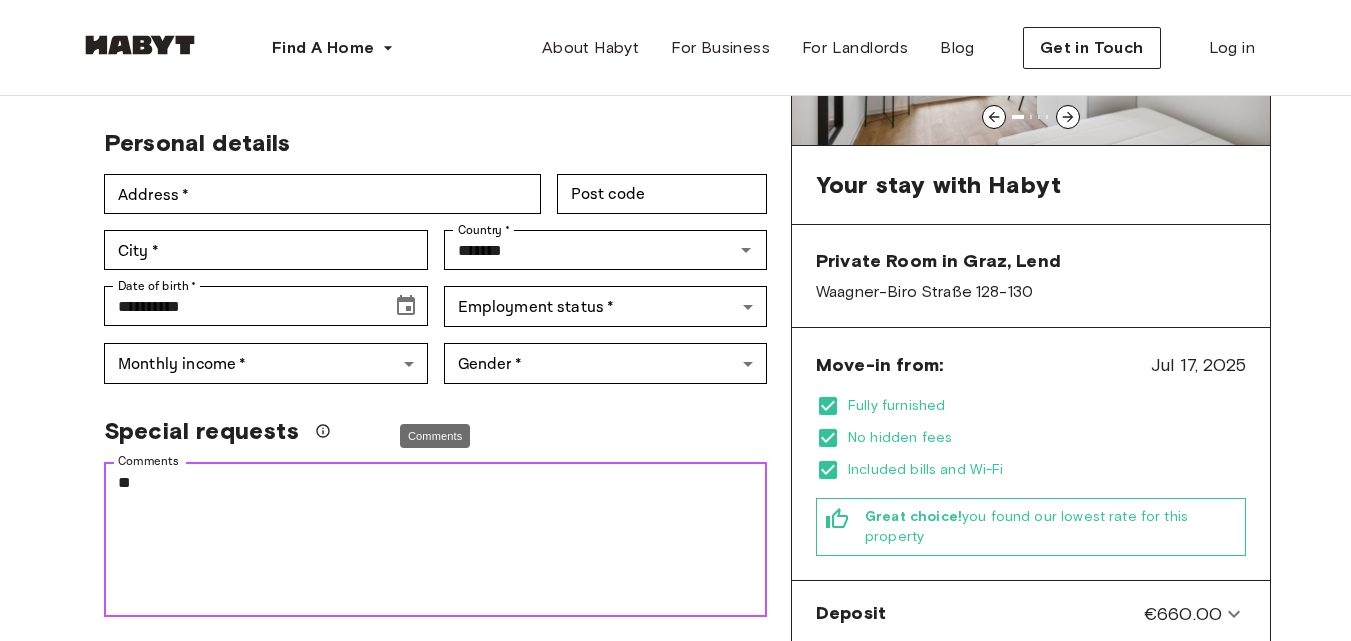 type on "*" 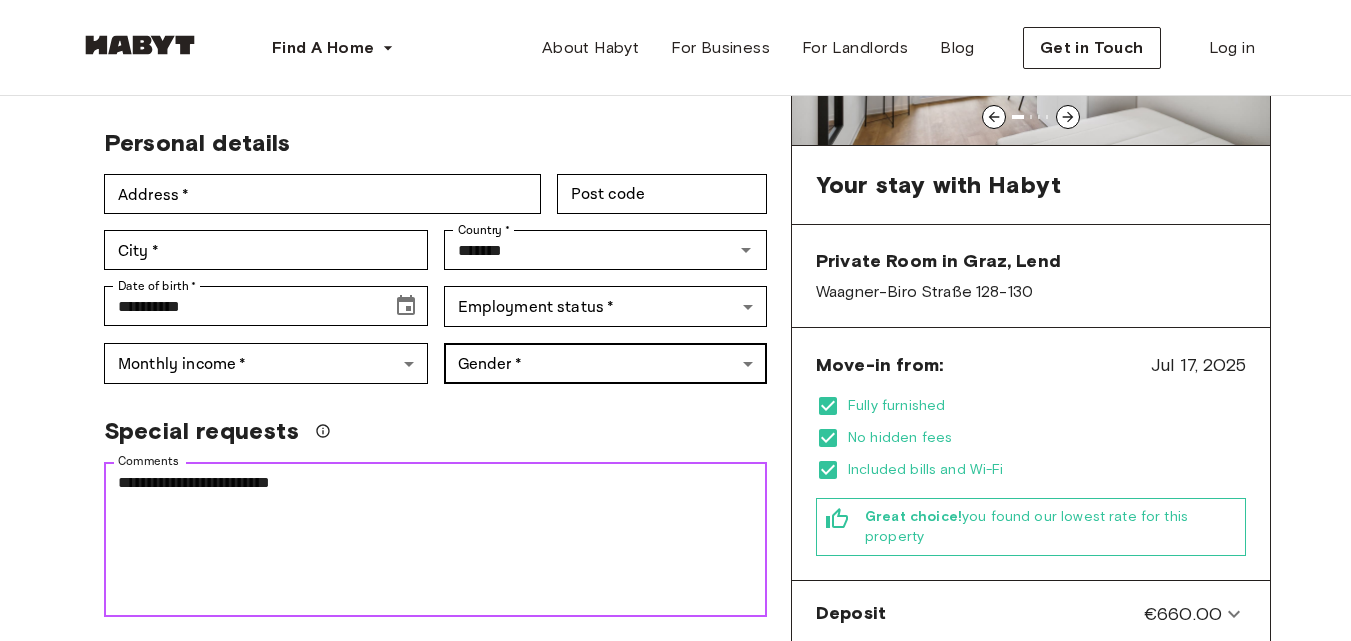 type on "**********" 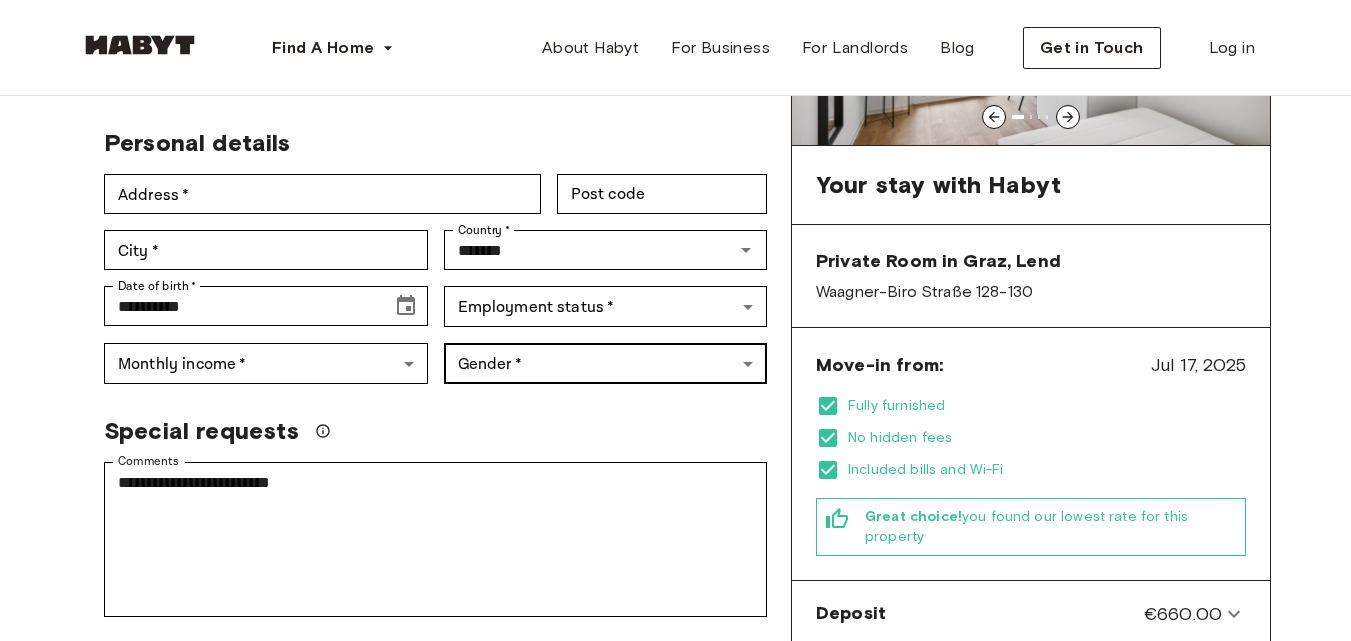 click on "**********" at bounding box center [675, 853] 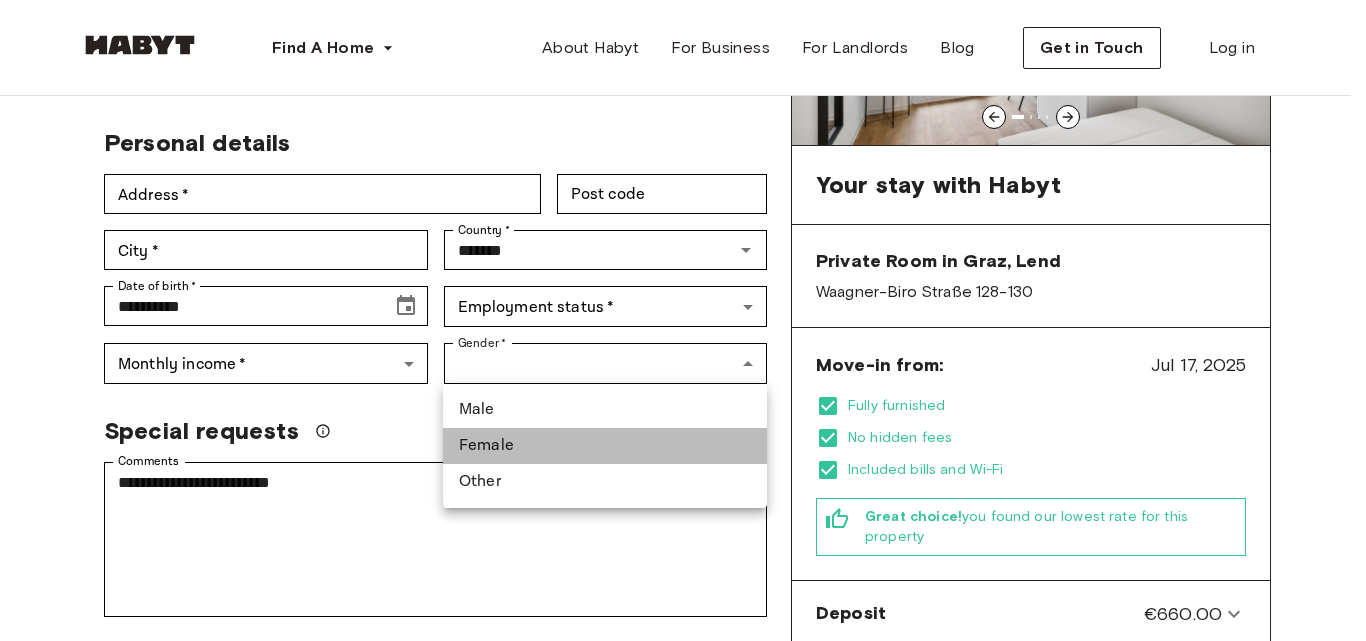 click on "Female" at bounding box center [605, 446] 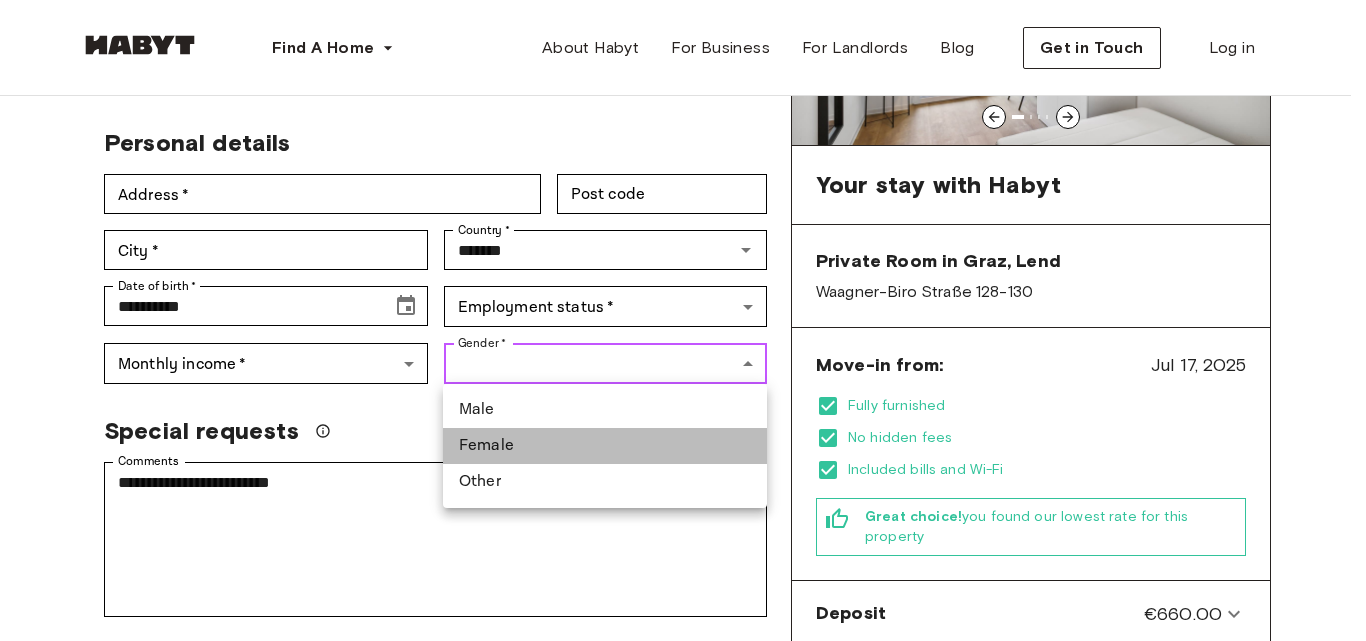 type on "******" 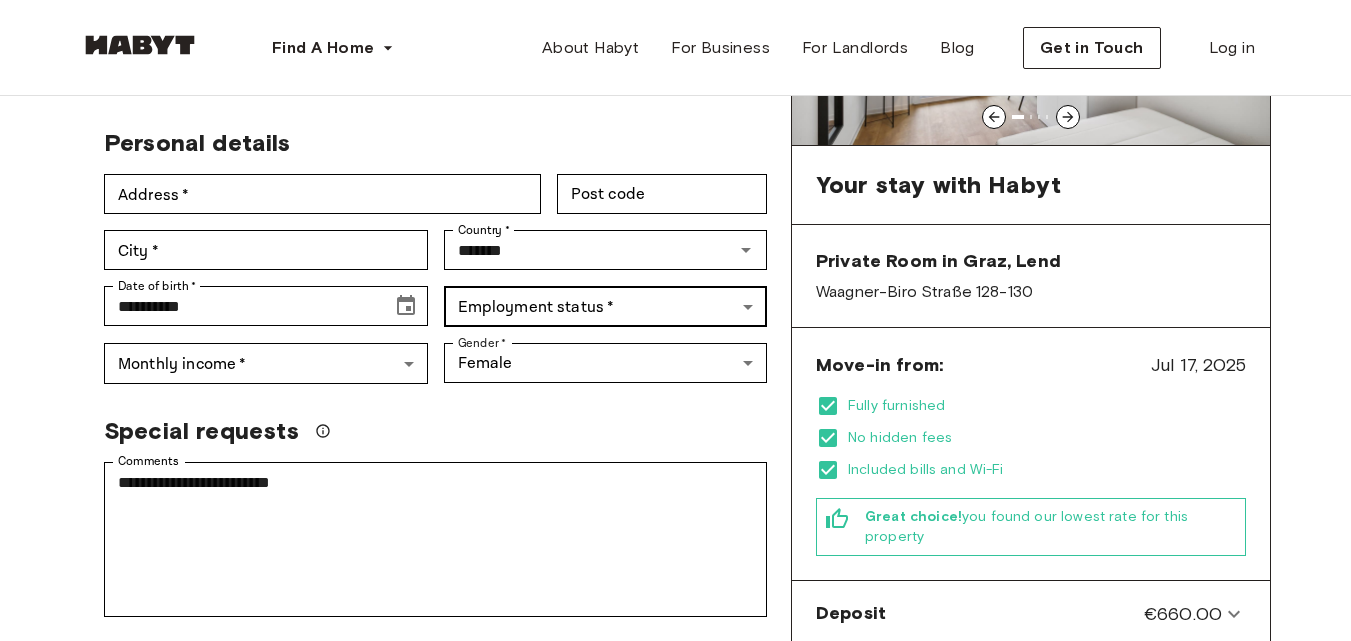 click on "**********" at bounding box center [675, 853] 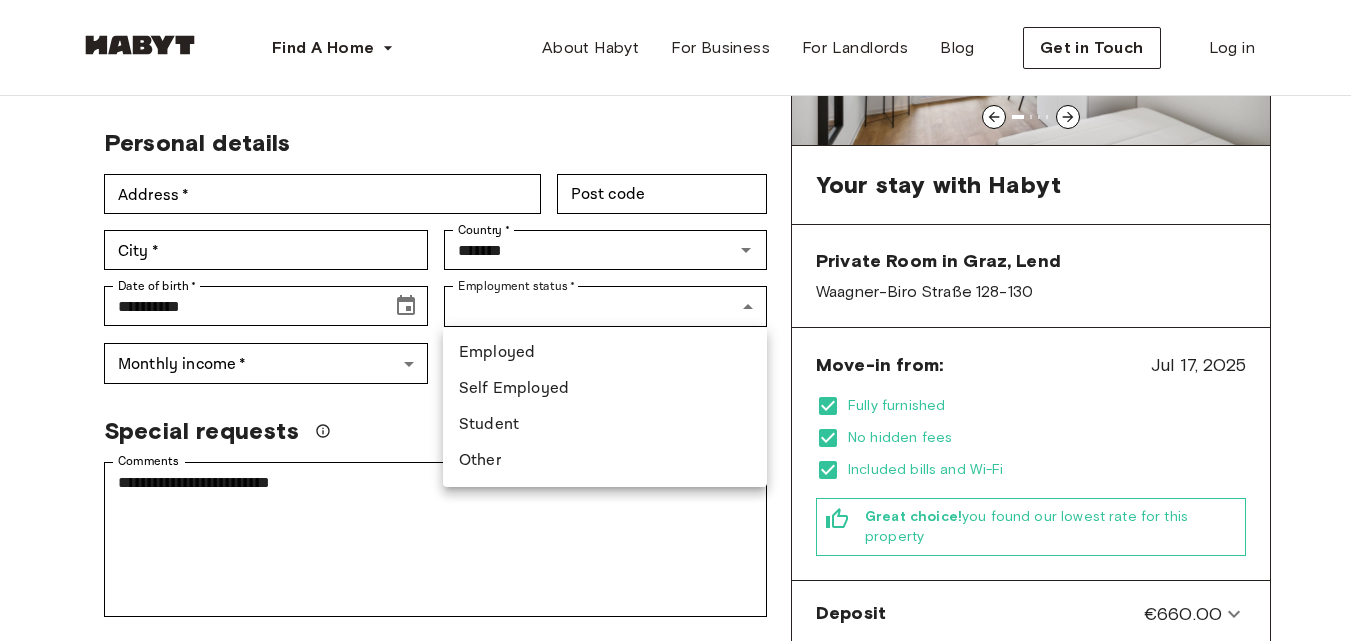 click on "Self Employed" at bounding box center [605, 389] 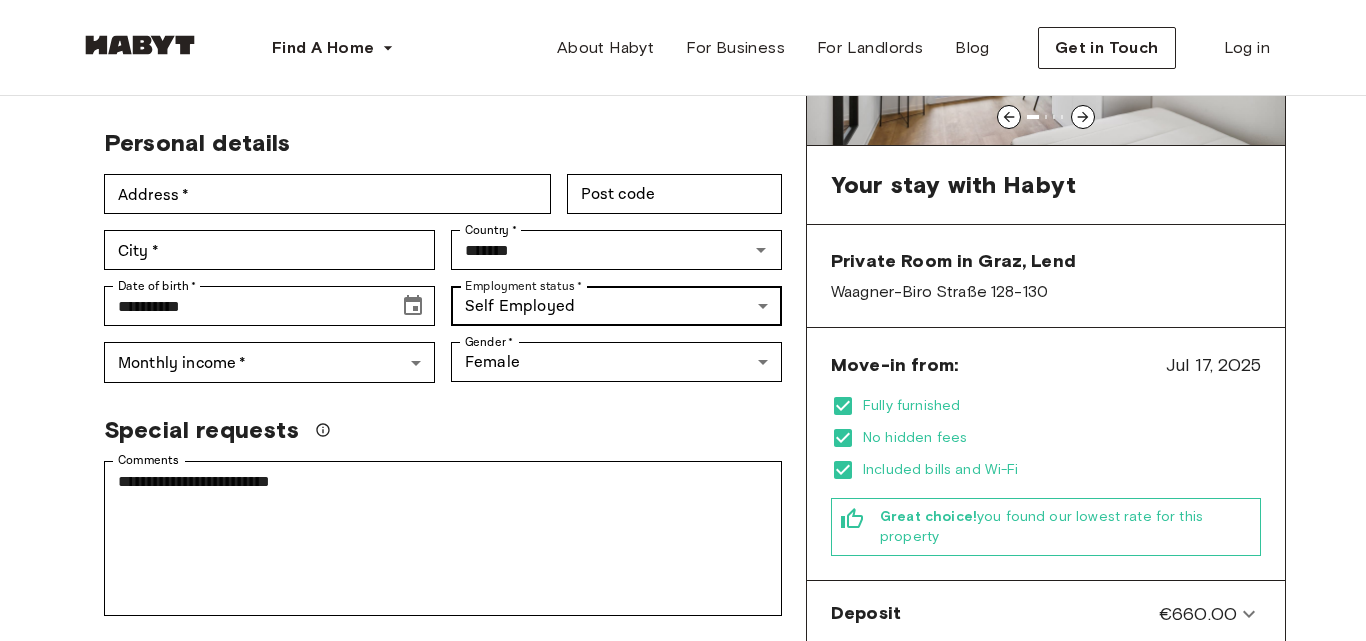 click on "**********" at bounding box center [683, 854] 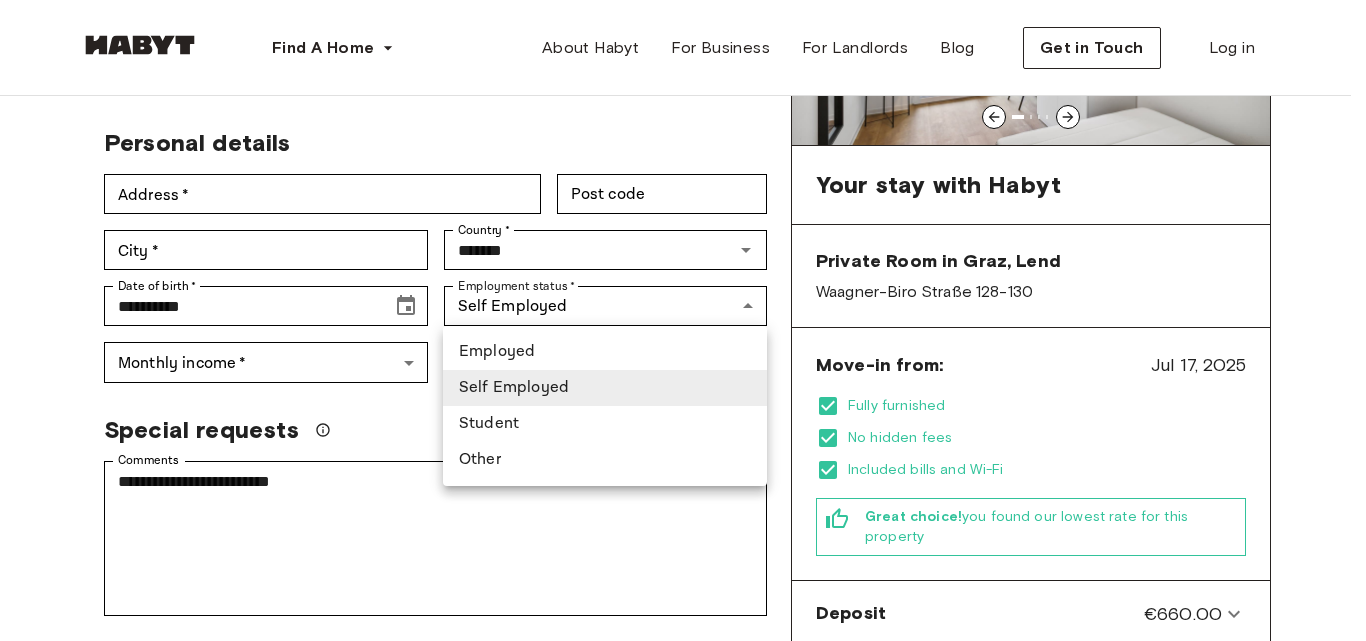 click on "Employed" at bounding box center [605, 352] 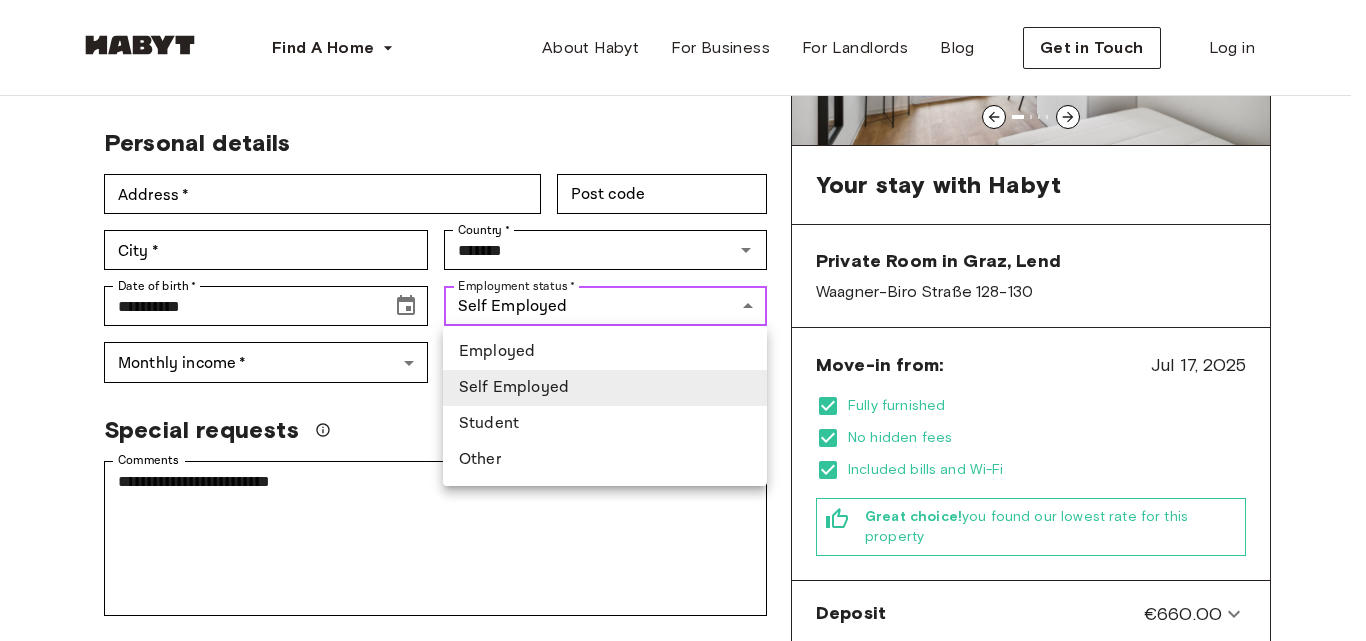 type on "********" 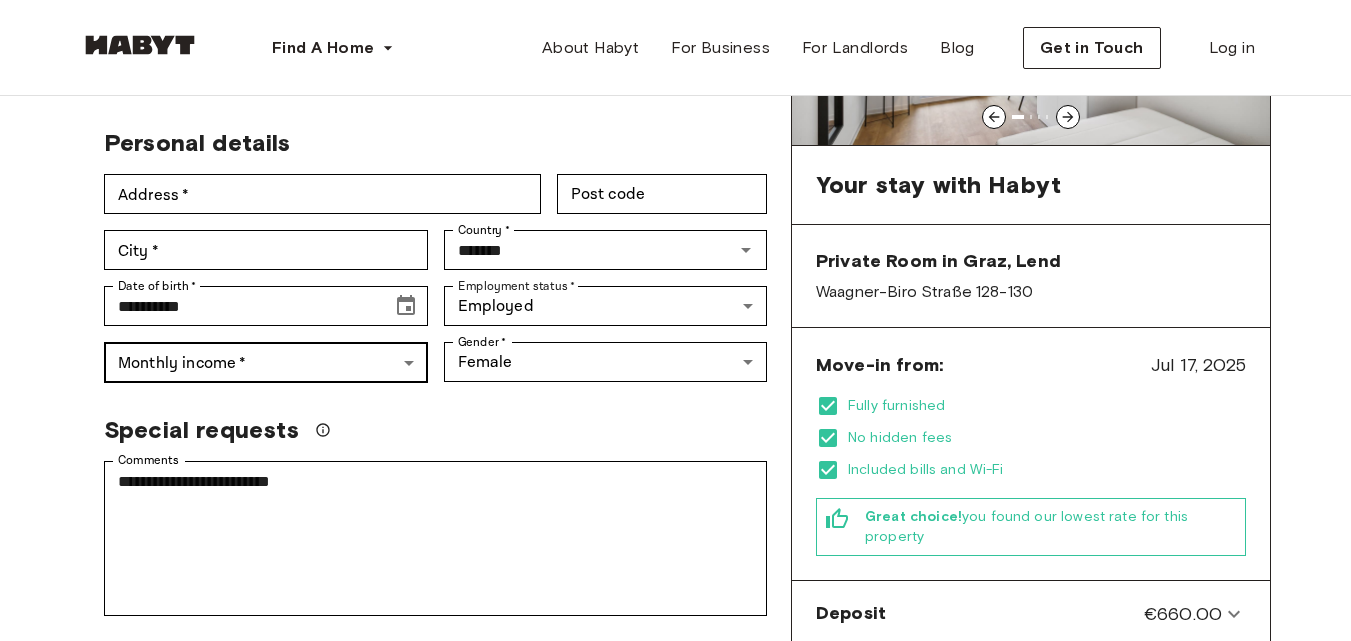 click on "**********" at bounding box center [675, 853] 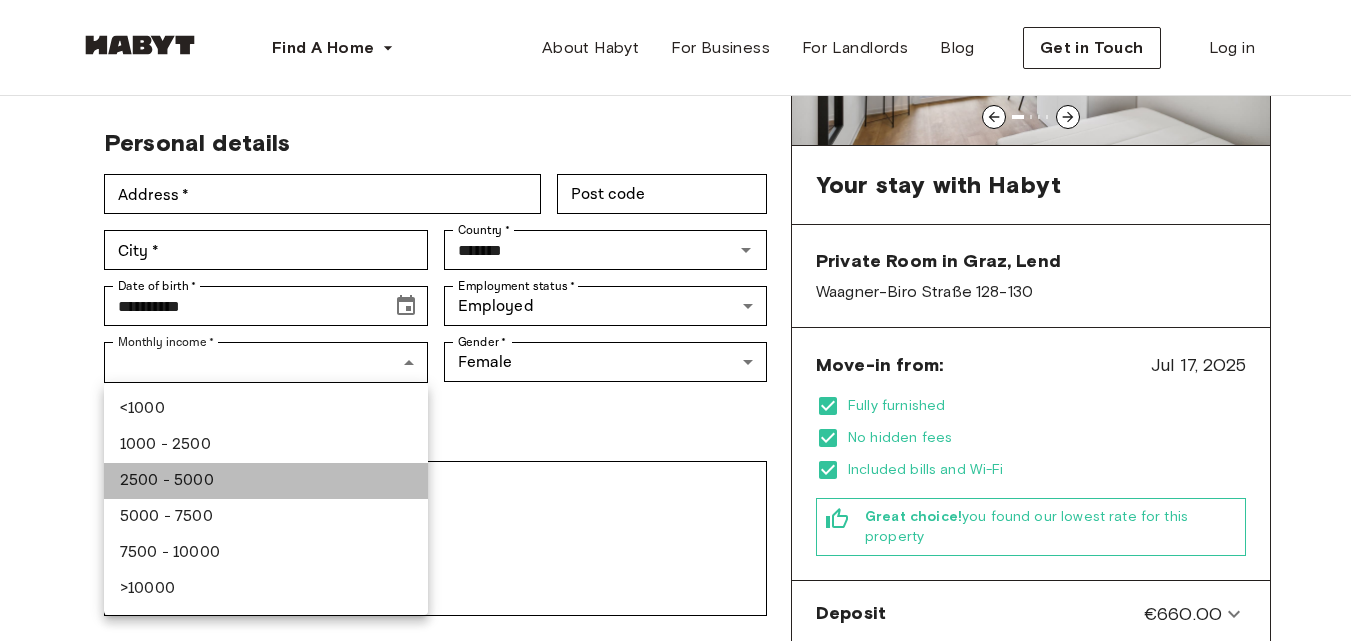 click on "2500 - 5000" at bounding box center (266, 481) 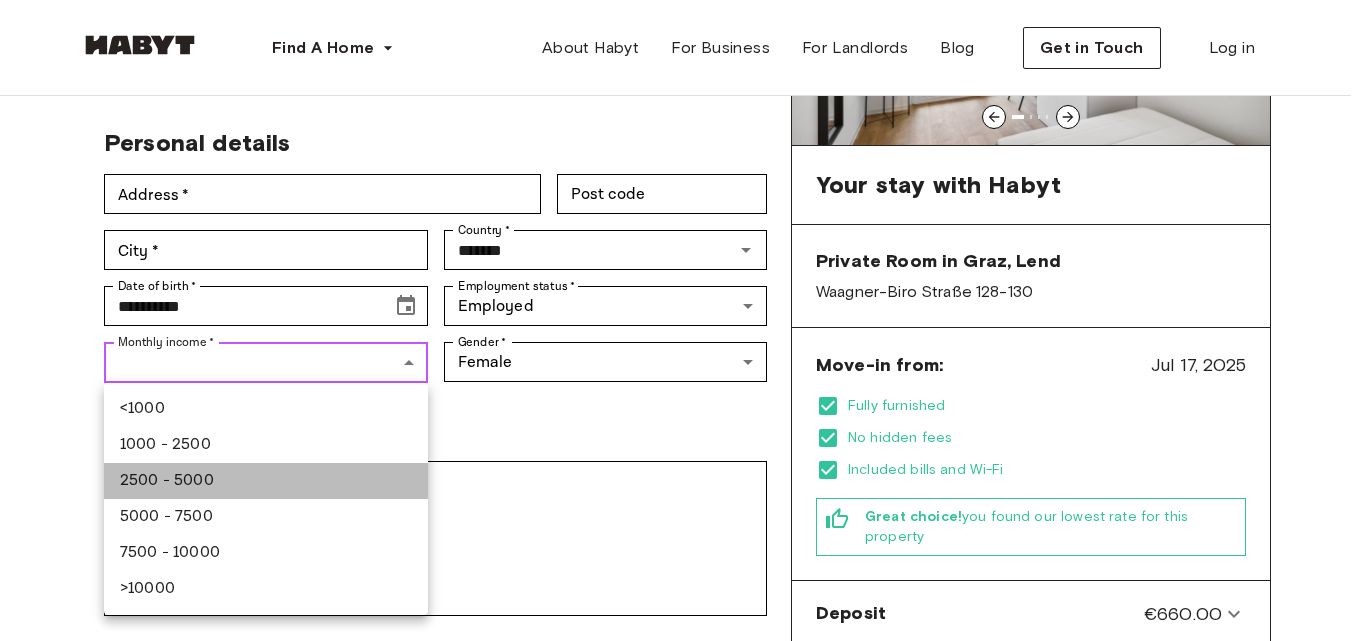 type on "******" 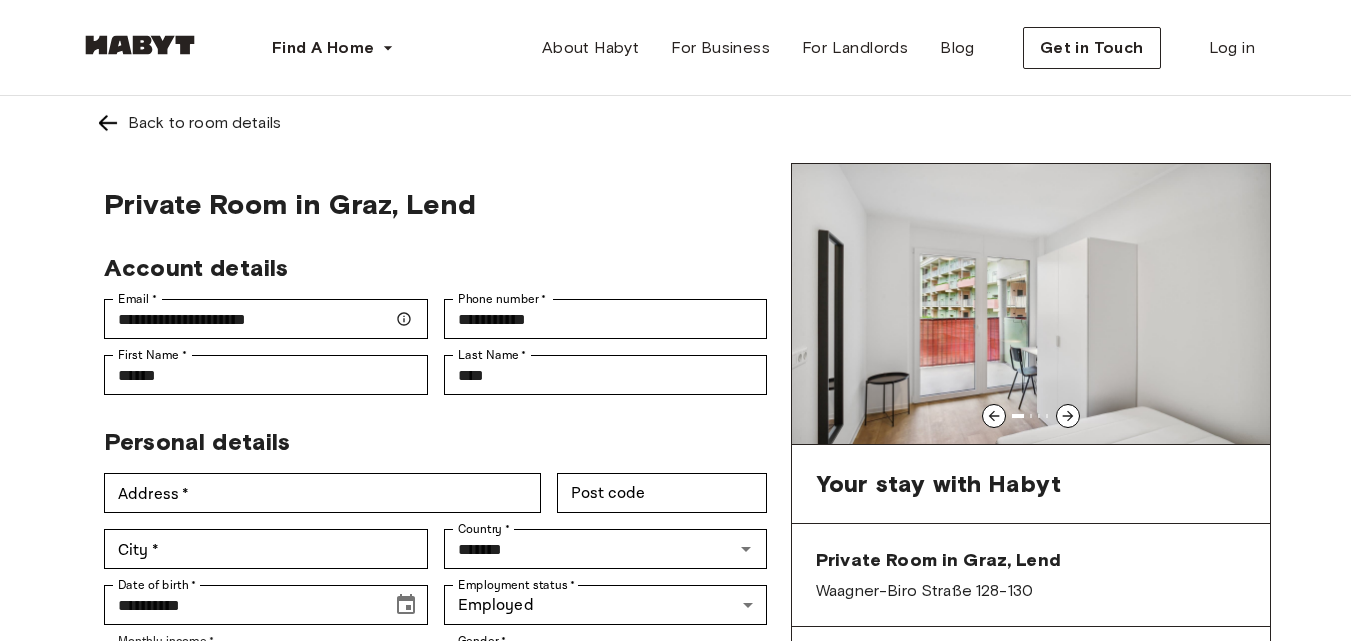 scroll, scrollTop: 0, scrollLeft: 0, axis: both 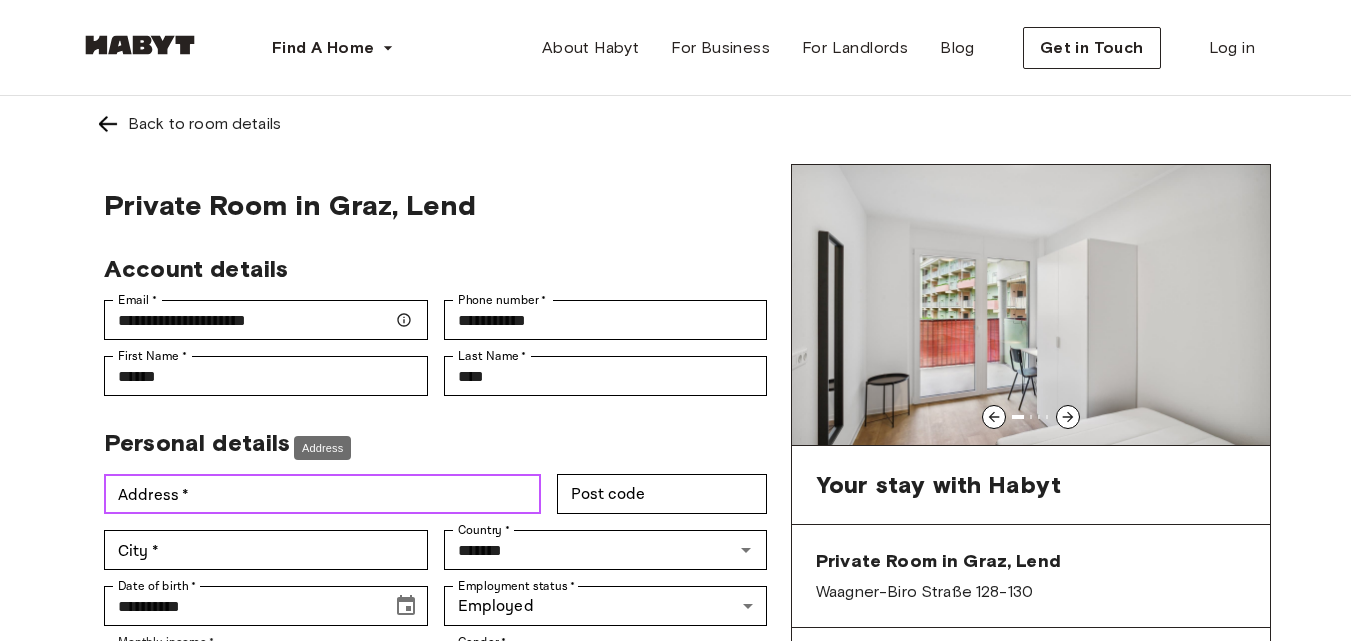 click on "Address   *" at bounding box center [322, 494] 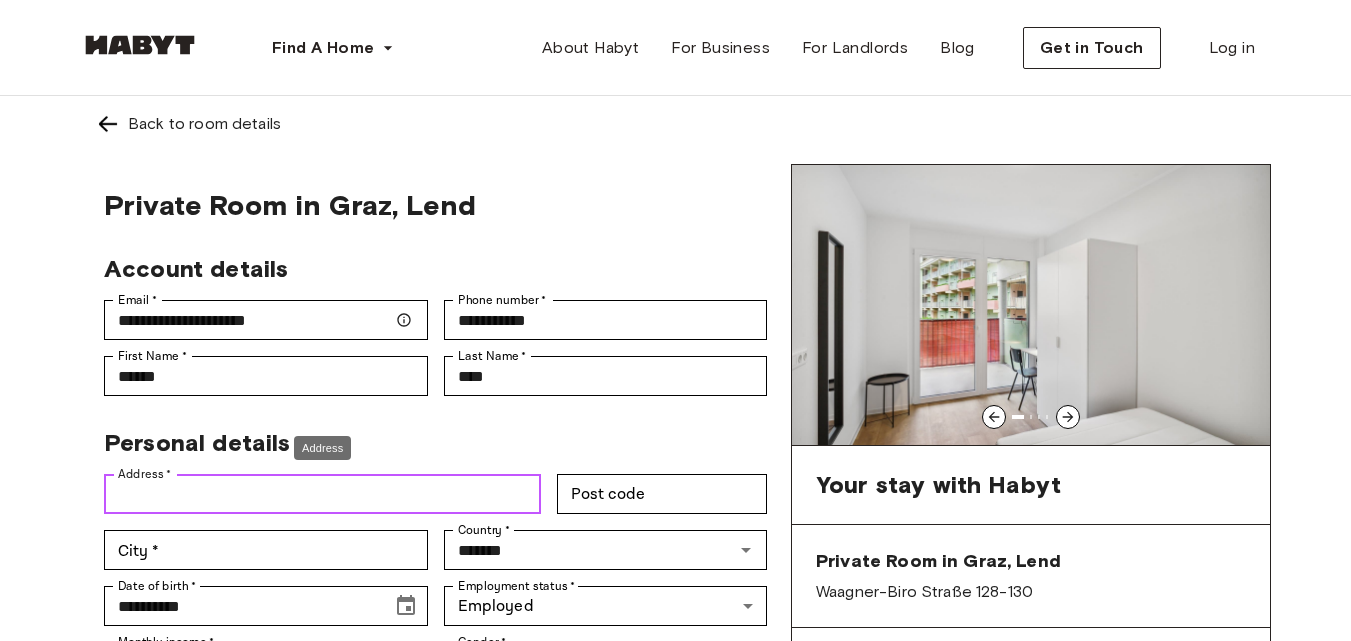 type on "*" 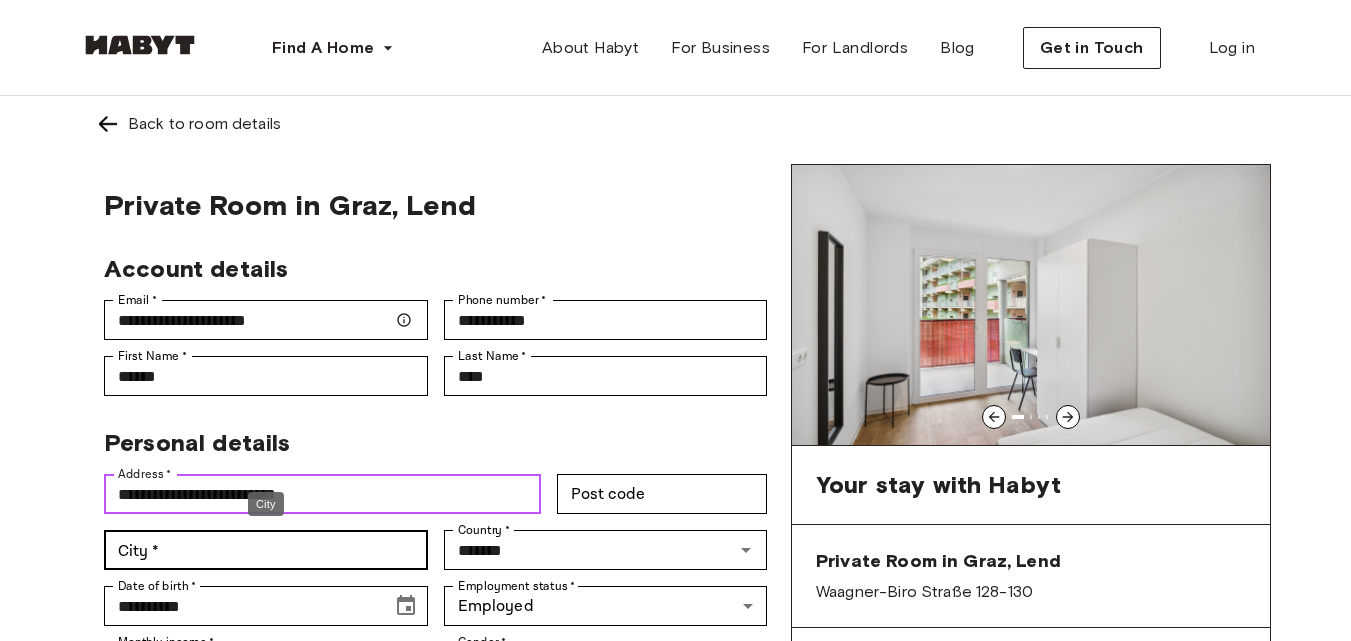 type on "**********" 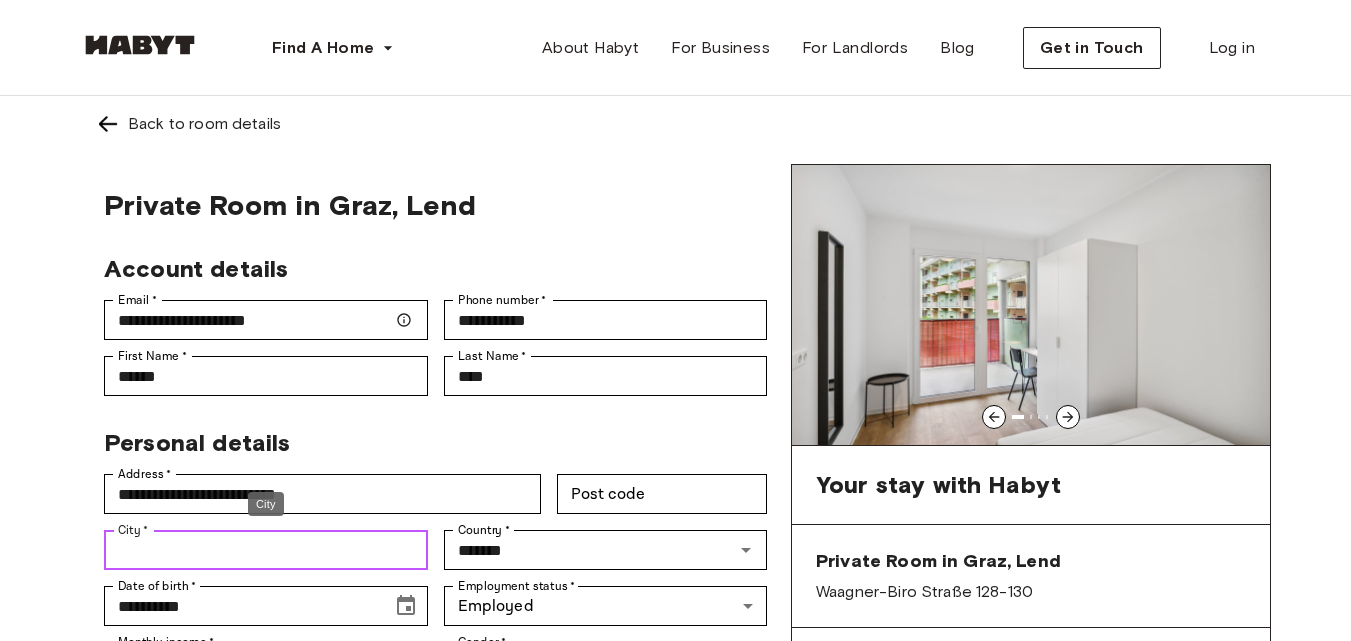 click on "City   *" at bounding box center [266, 550] 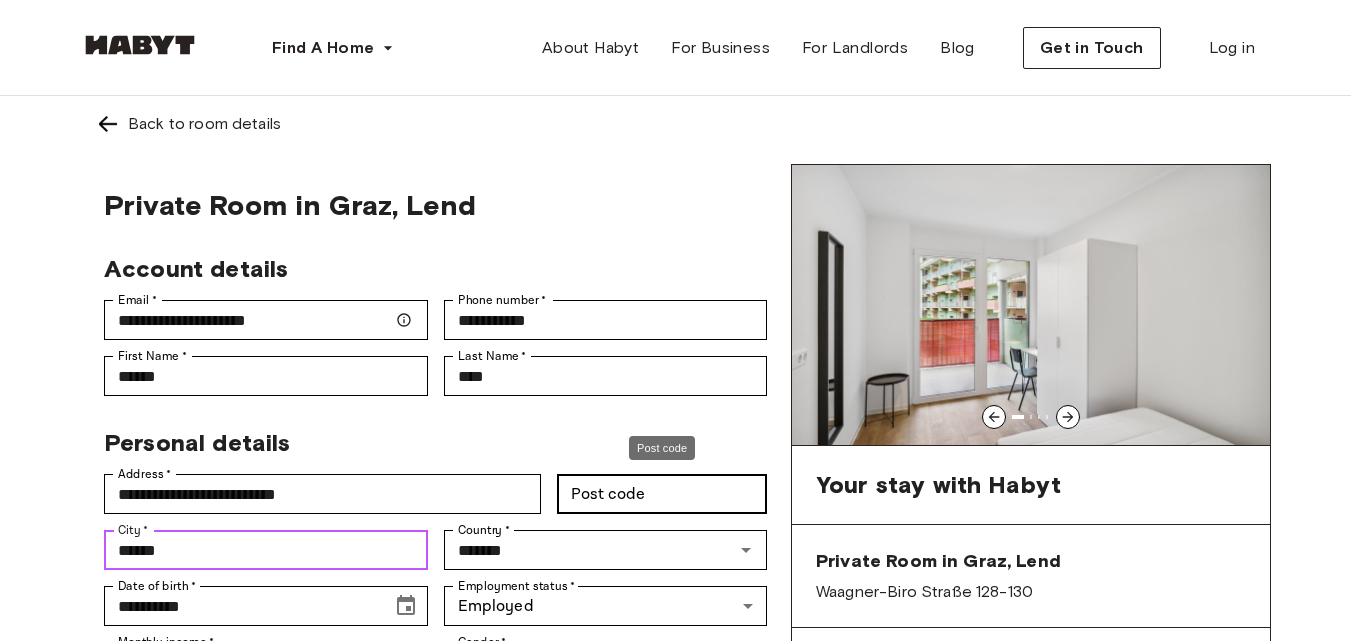 type on "******" 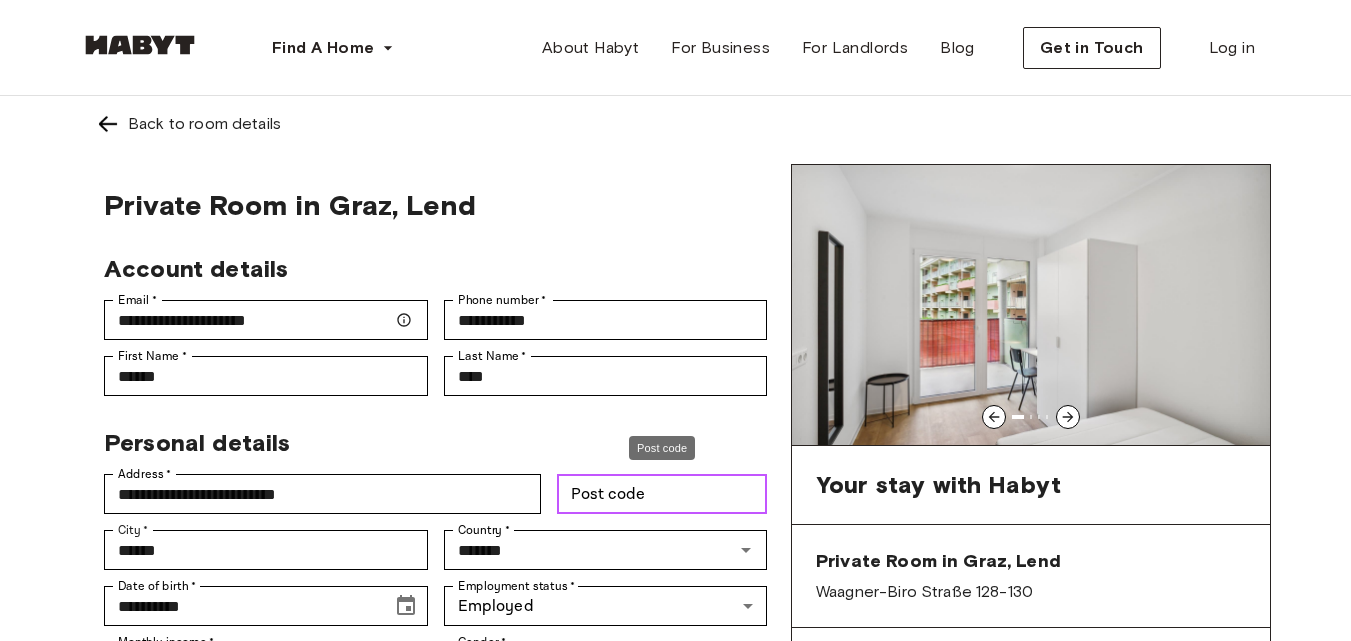 click on "Post code" at bounding box center [662, 494] 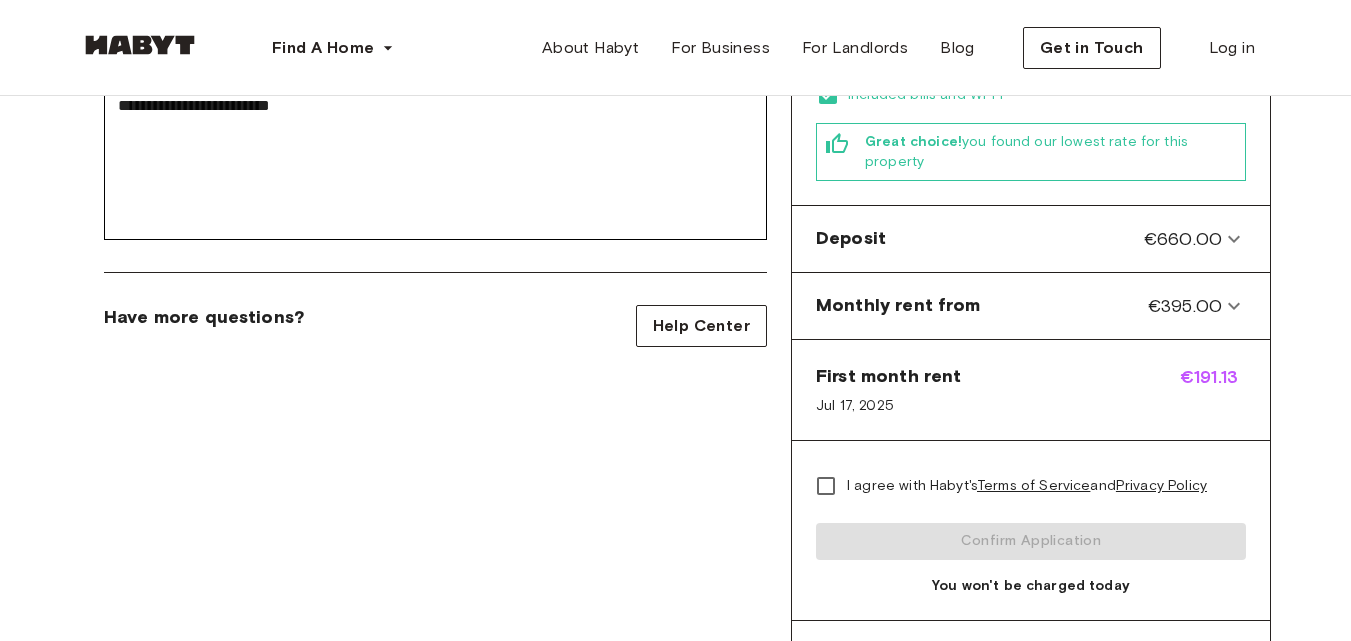 scroll, scrollTop: 700, scrollLeft: 0, axis: vertical 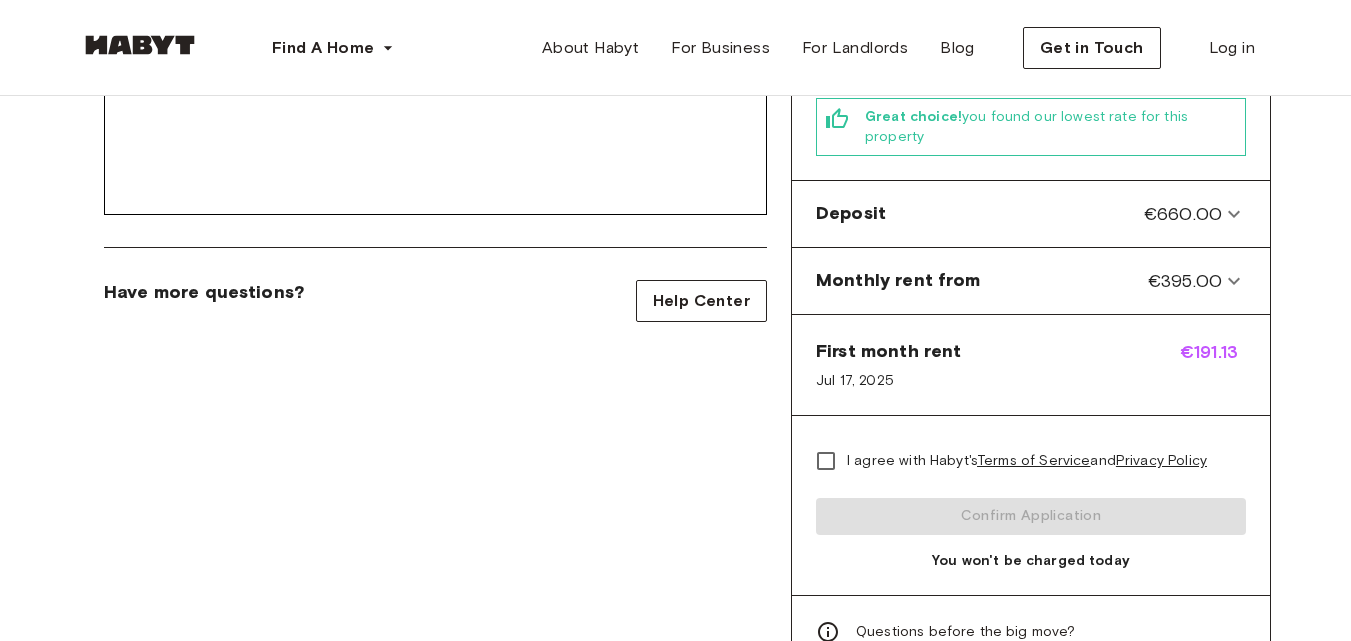 type on "******" 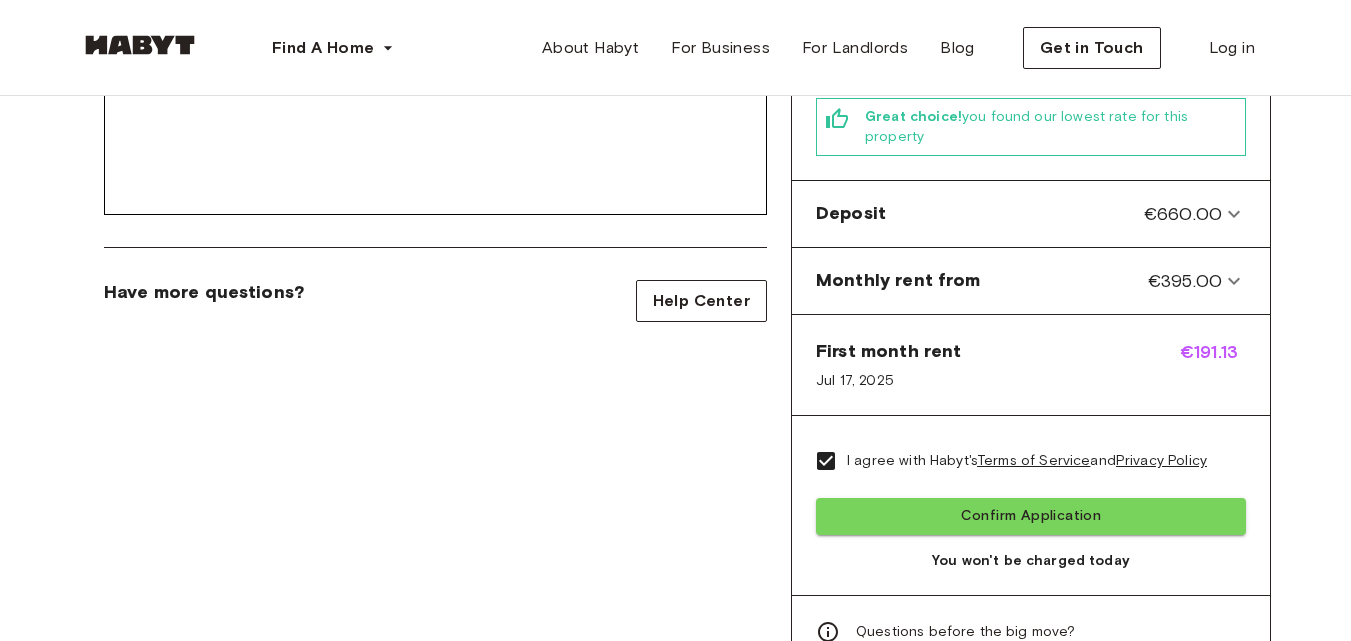 click on "Confirm Application" at bounding box center (1031, 516) 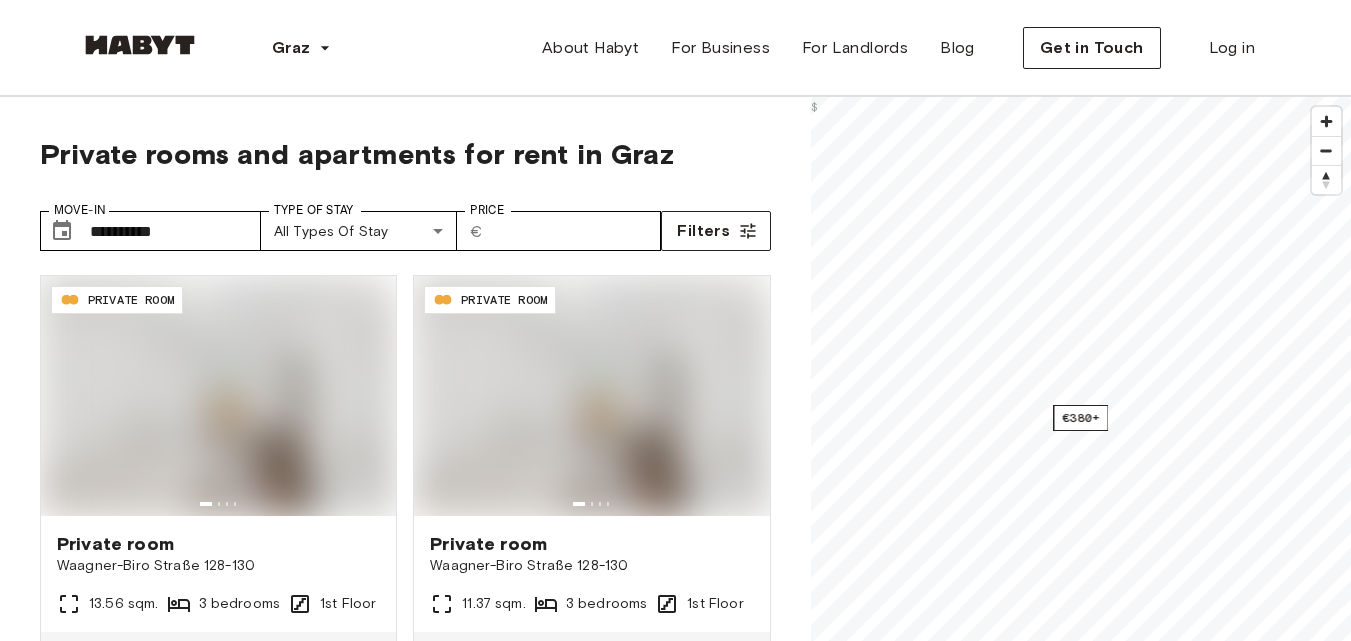 scroll, scrollTop: 440, scrollLeft: 0, axis: vertical 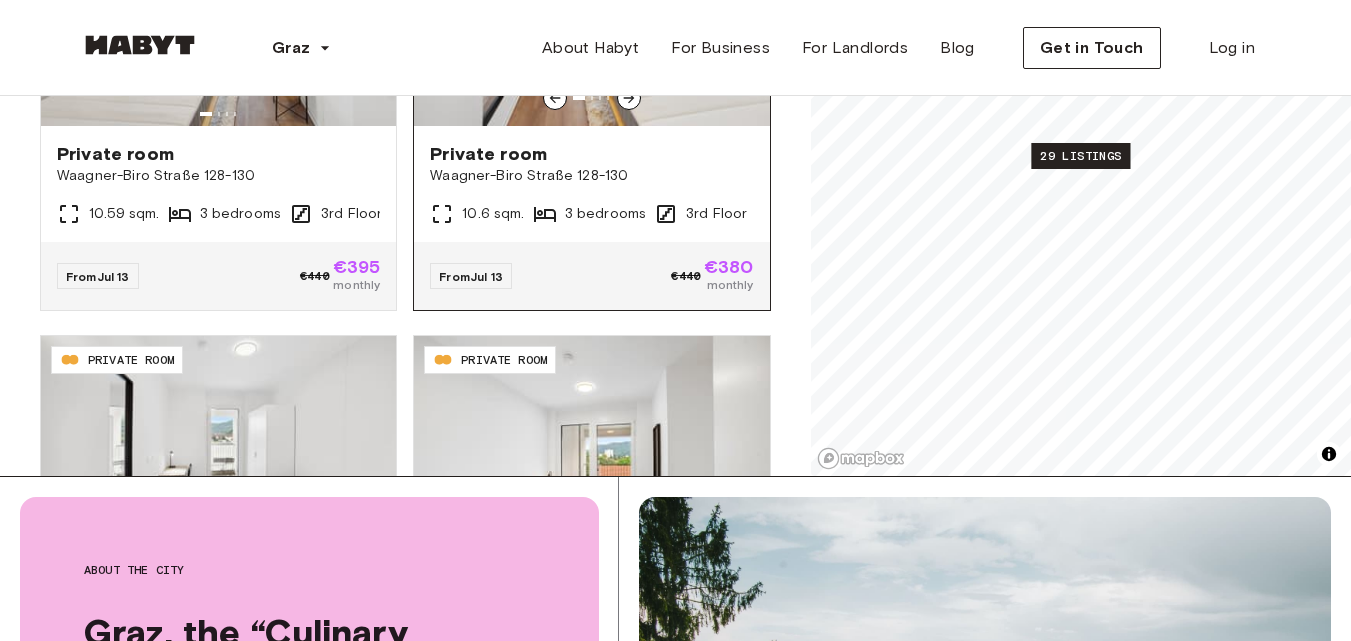 click on "Waagner-Biro Straße 128-130" at bounding box center [591, 176] 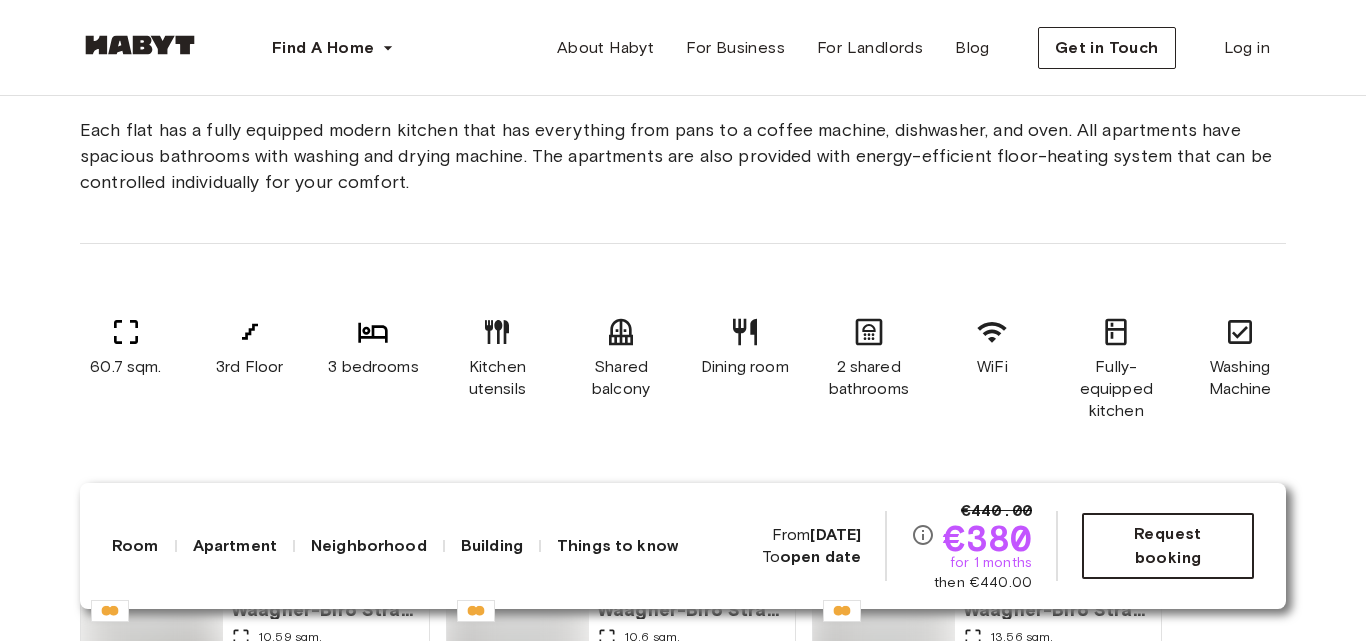 scroll, scrollTop: 1600, scrollLeft: 0, axis: vertical 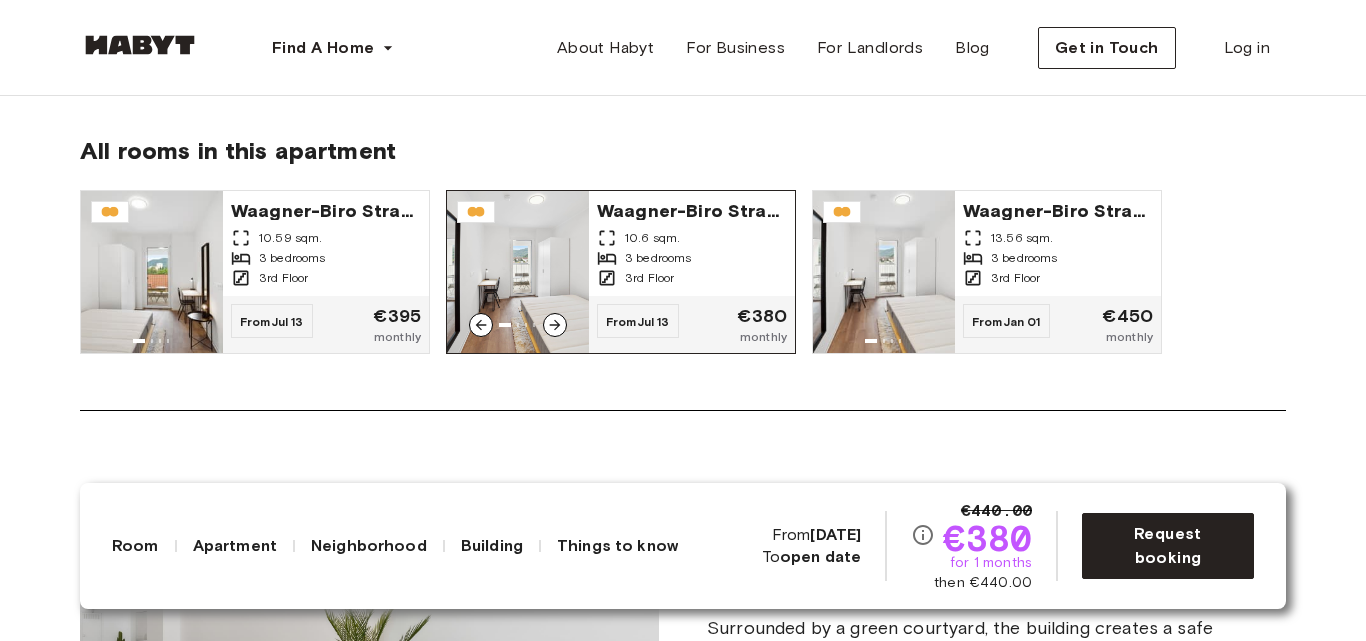 click on "From [DATE]" at bounding box center (638, 321) 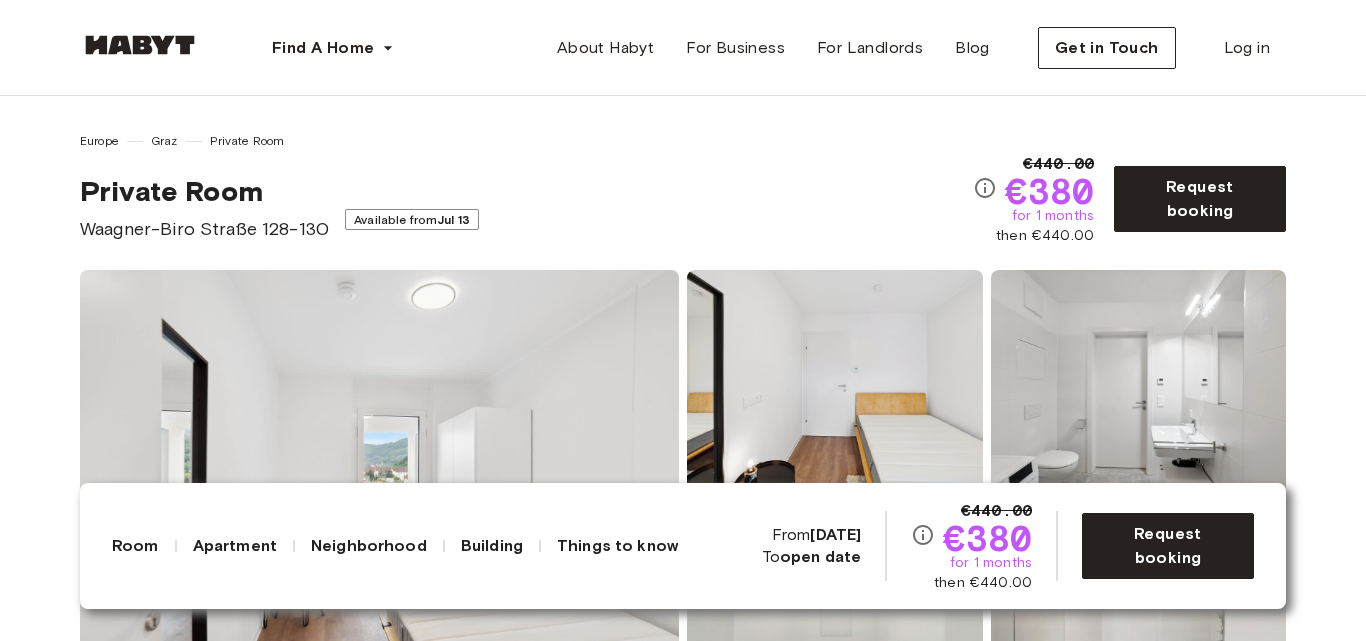 scroll, scrollTop: 800, scrollLeft: 0, axis: vertical 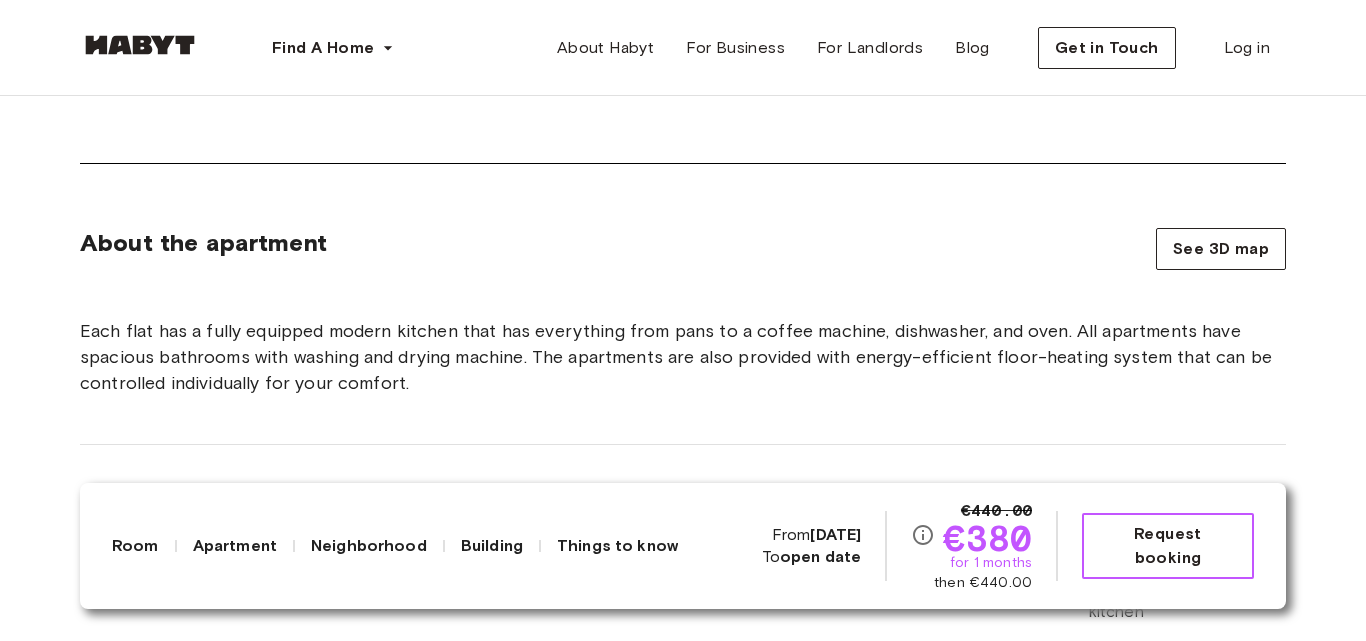 click on "Request booking" at bounding box center [1168, 546] 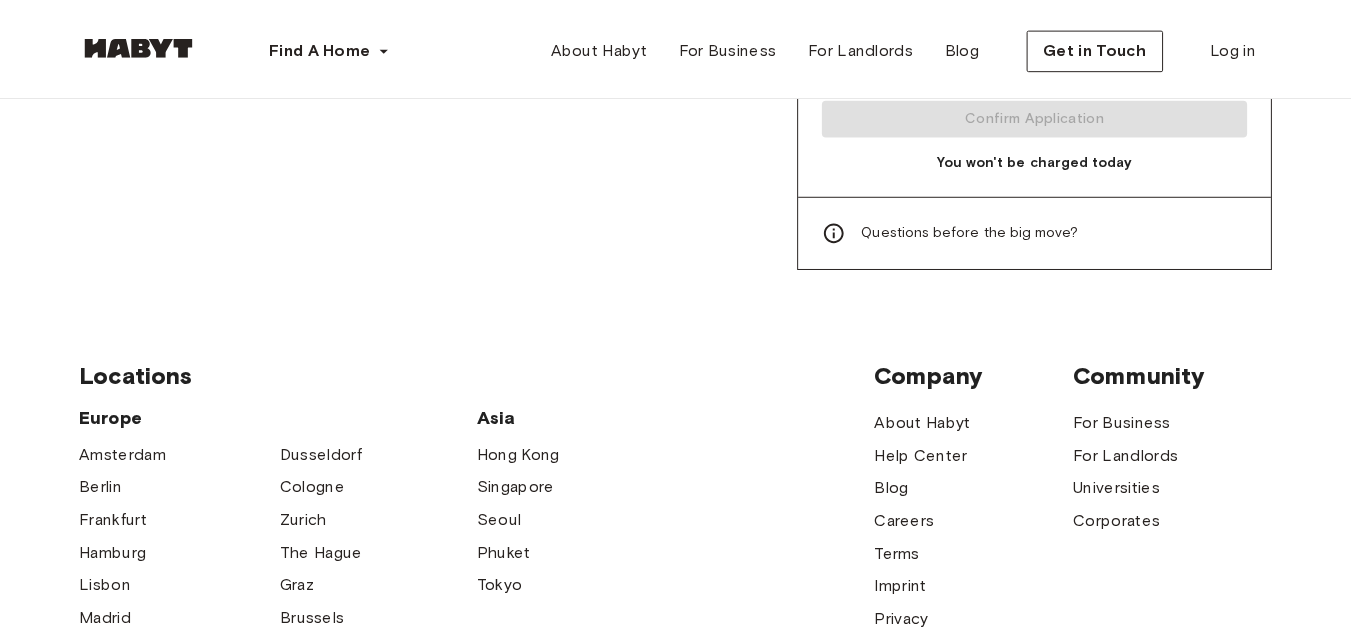 scroll, scrollTop: 0, scrollLeft: 0, axis: both 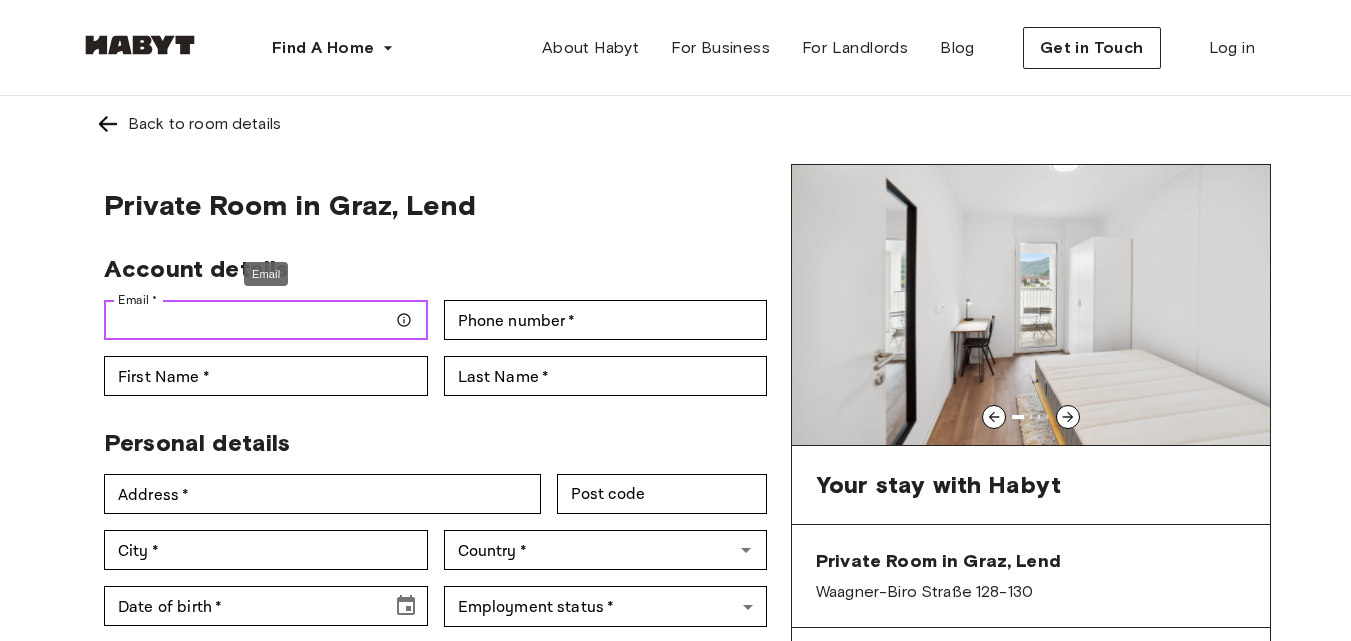 click on "Email   *" at bounding box center (266, 320) 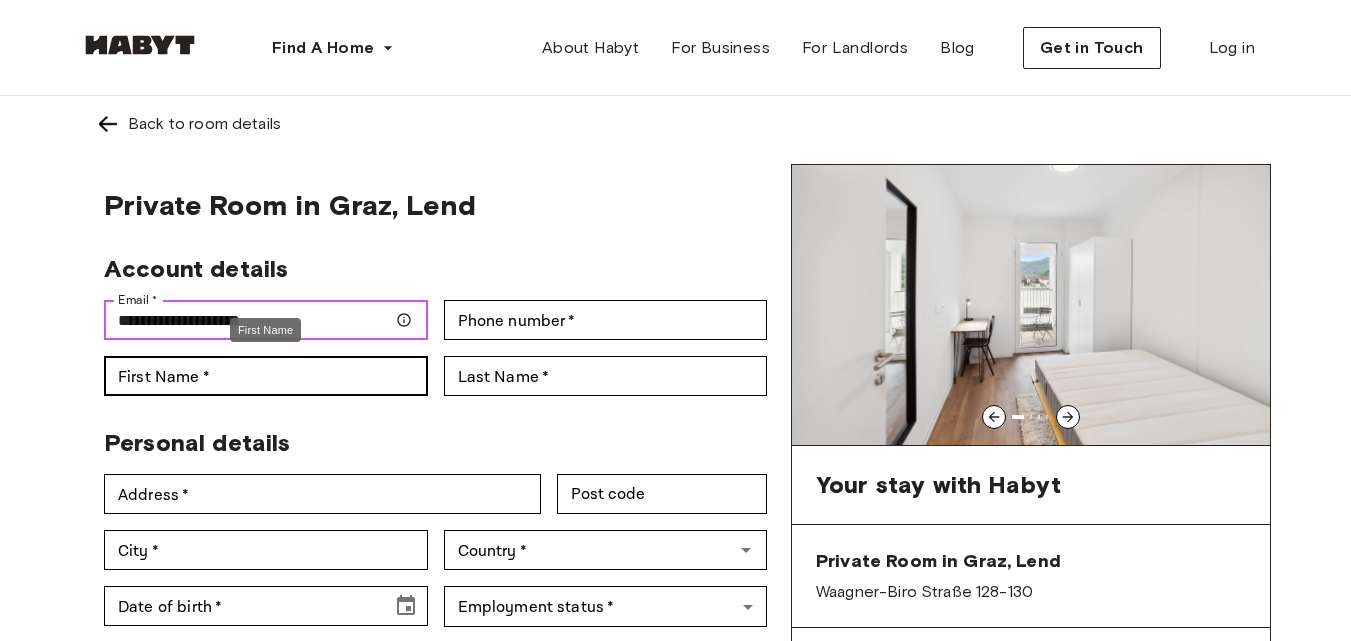 type on "**********" 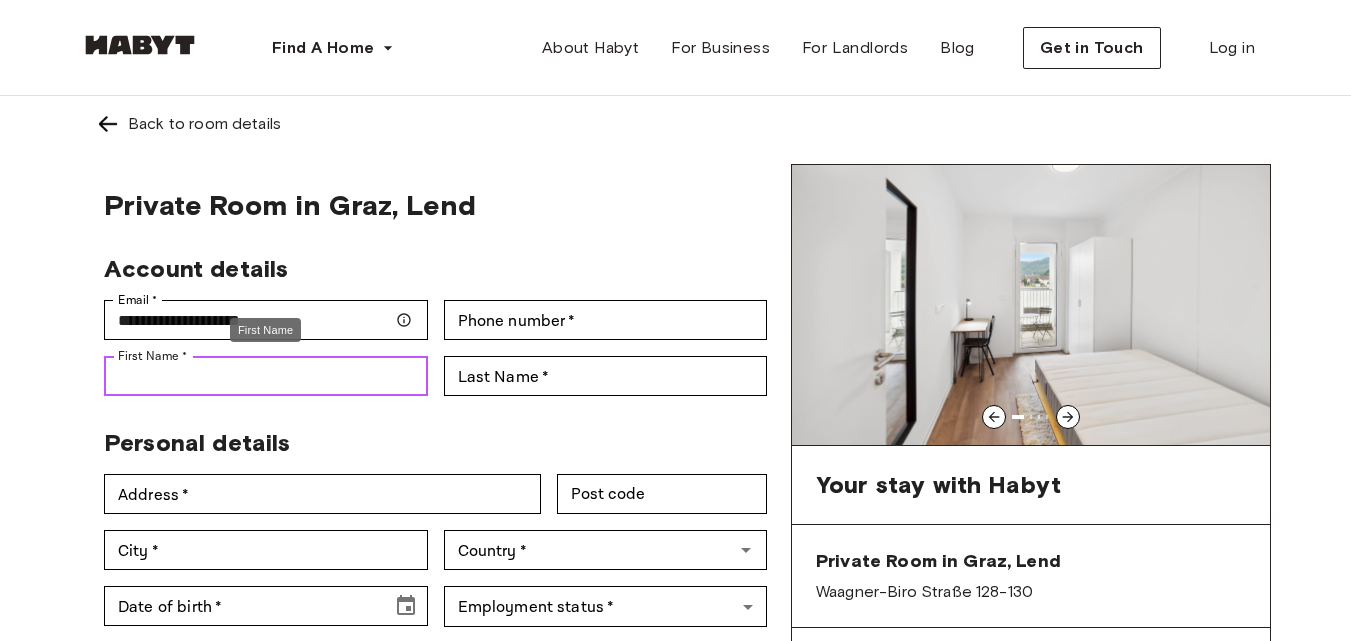 click on "First Name   *" at bounding box center (266, 376) 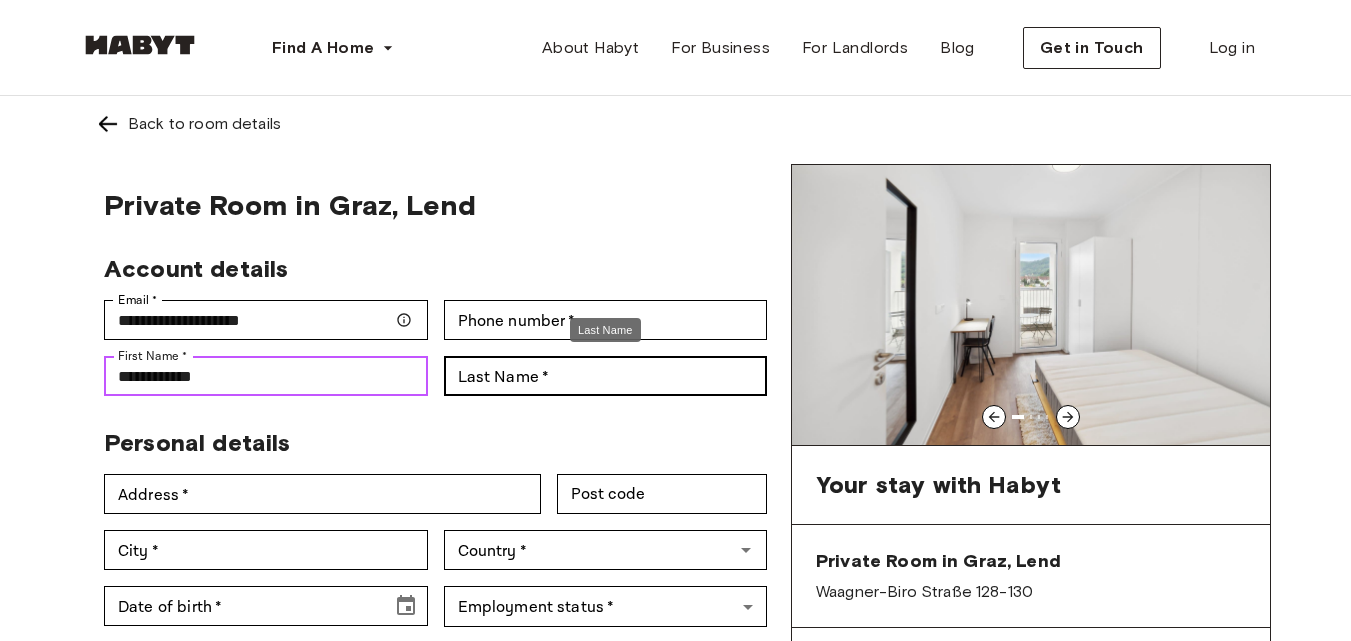 type on "**********" 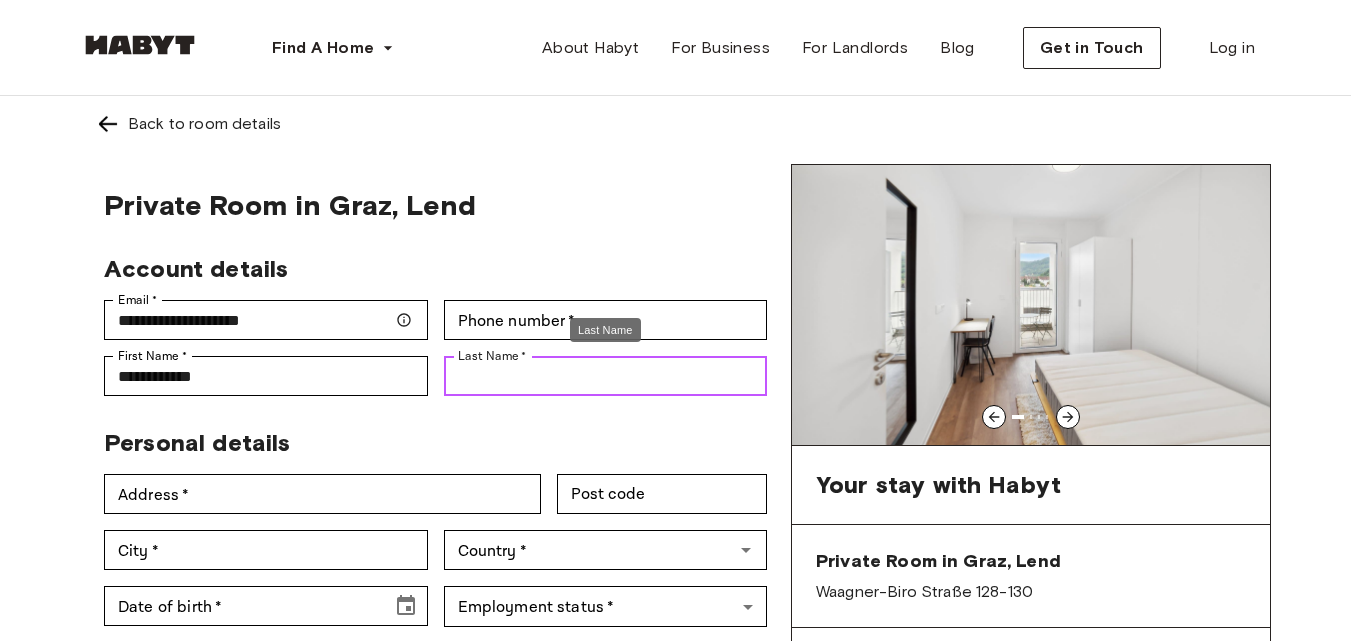 click on "Last Name   *" at bounding box center (606, 376) 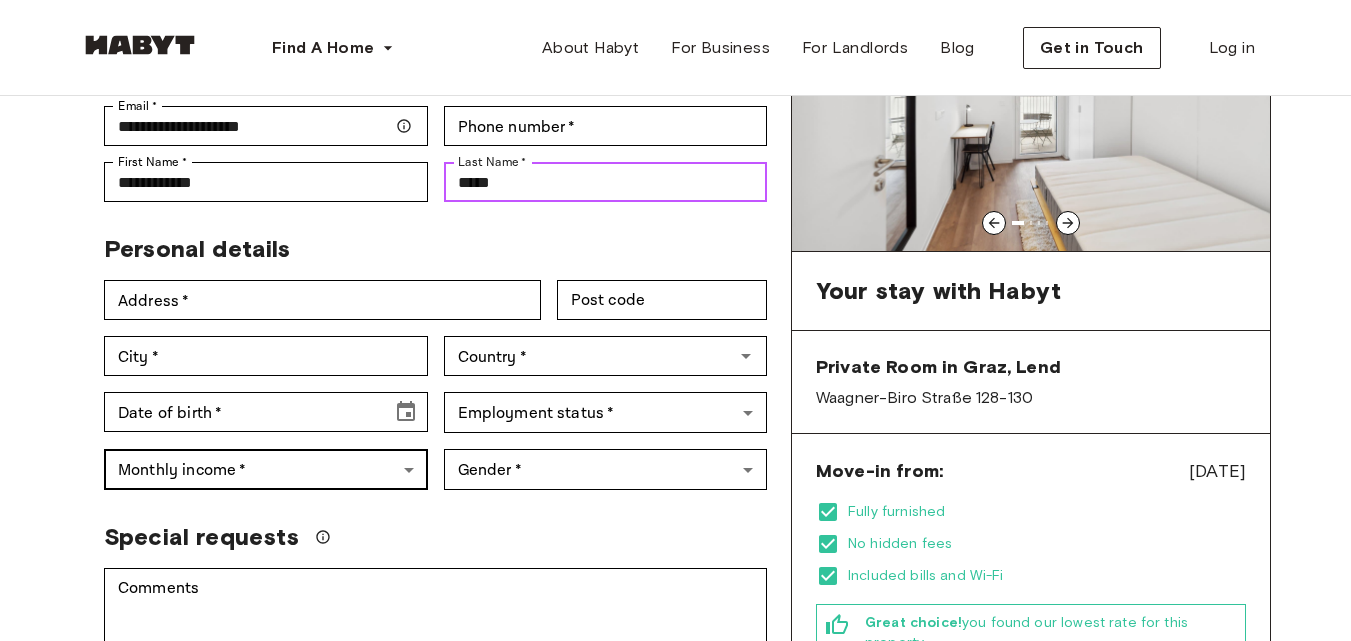 scroll, scrollTop: 100, scrollLeft: 0, axis: vertical 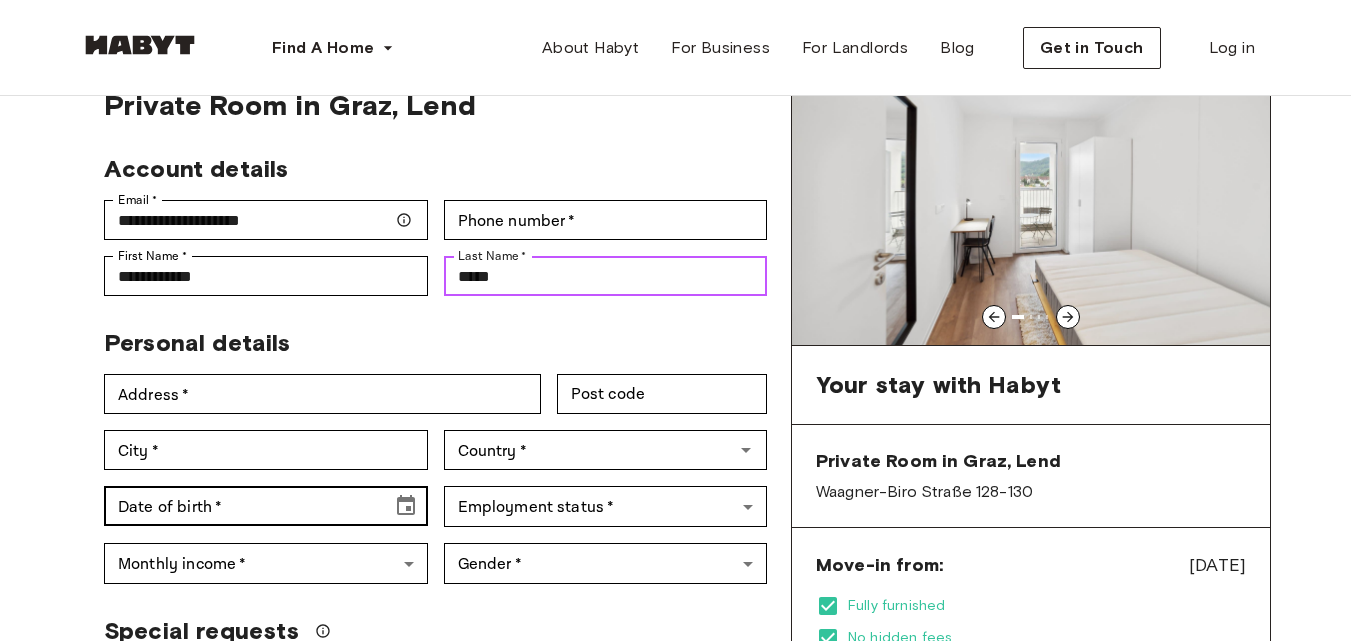 type on "*****" 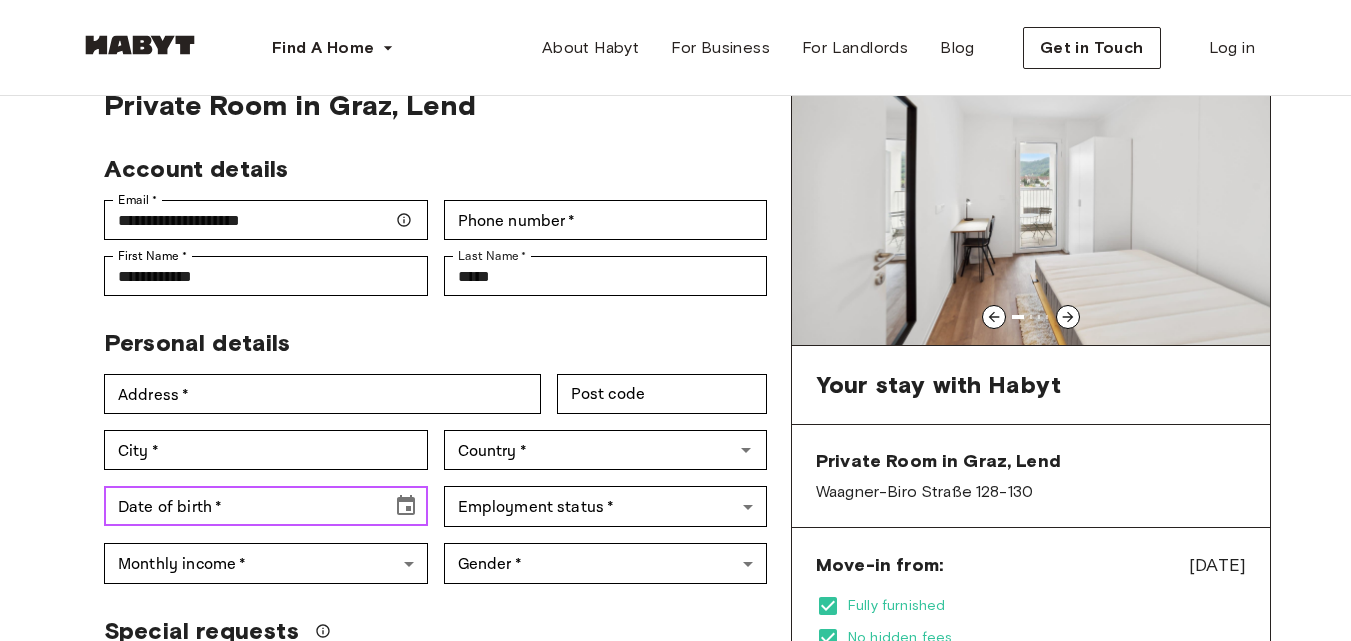 click 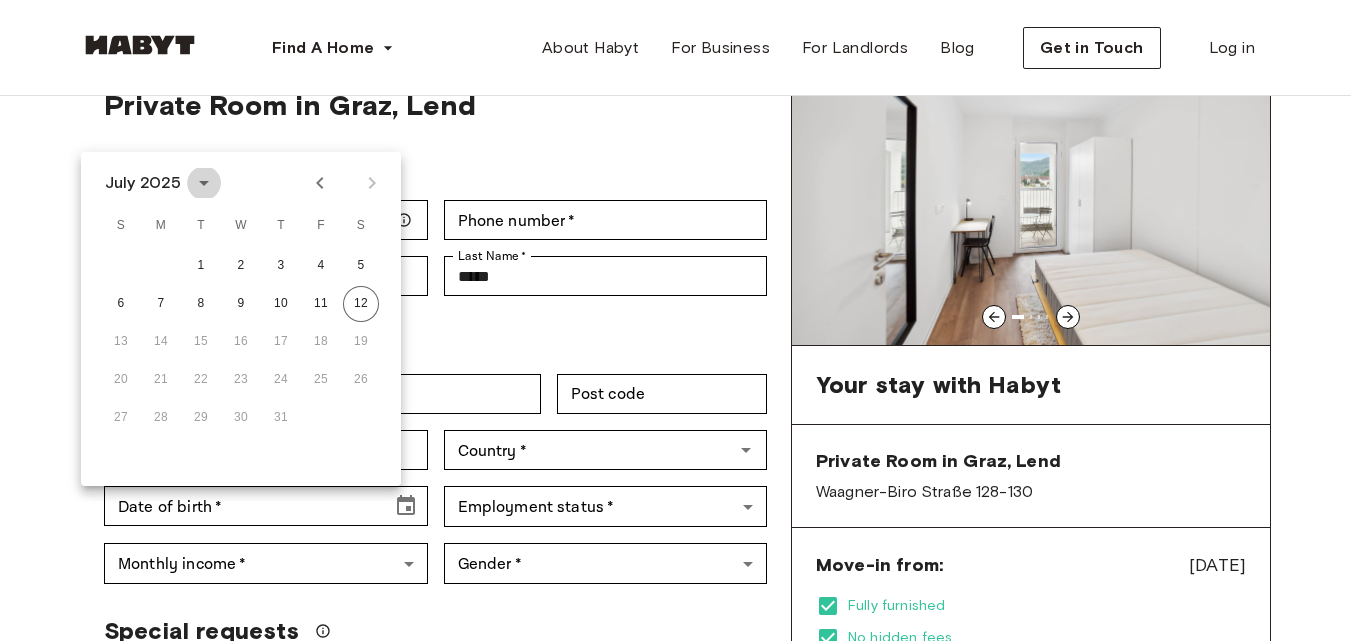 click 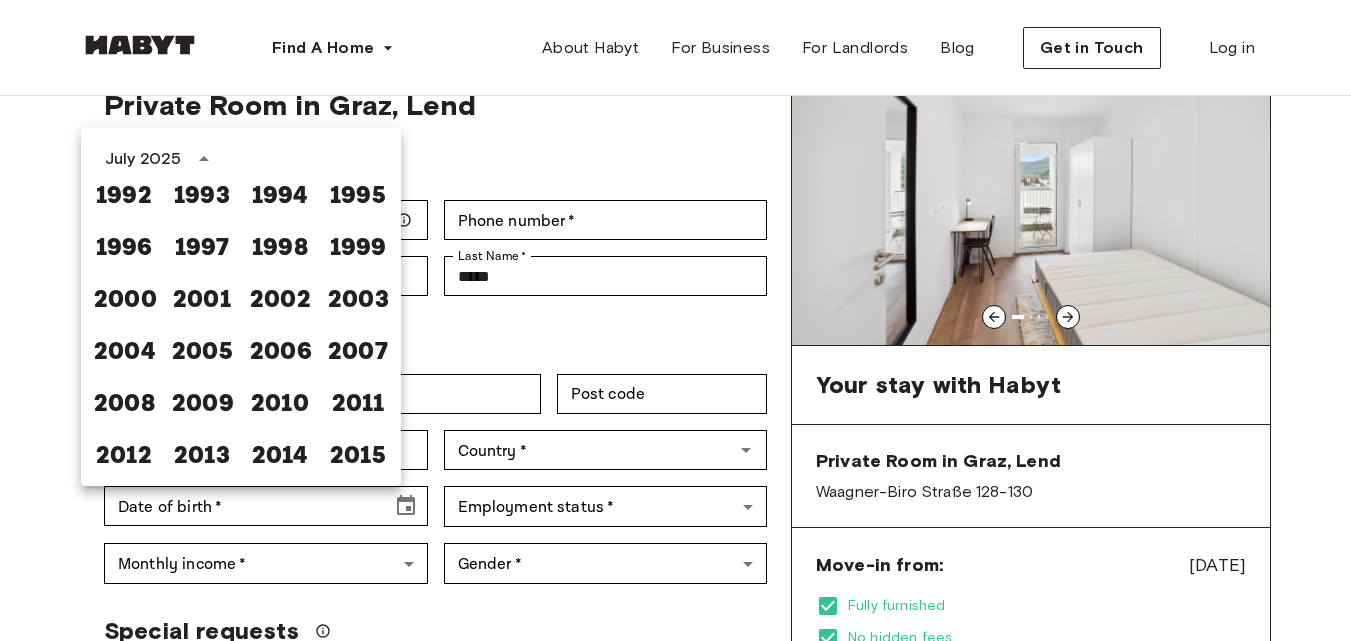 scroll, scrollTop: 1186, scrollLeft: 0, axis: vertical 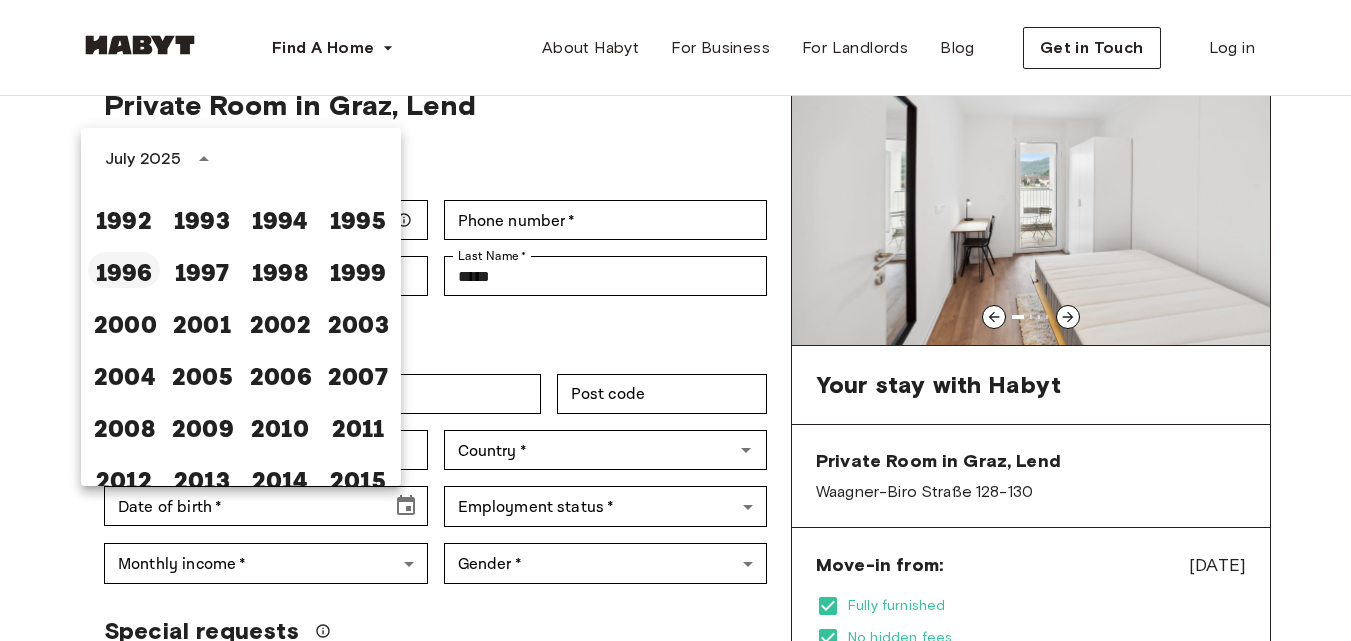 click on "1996" at bounding box center [124, 270] 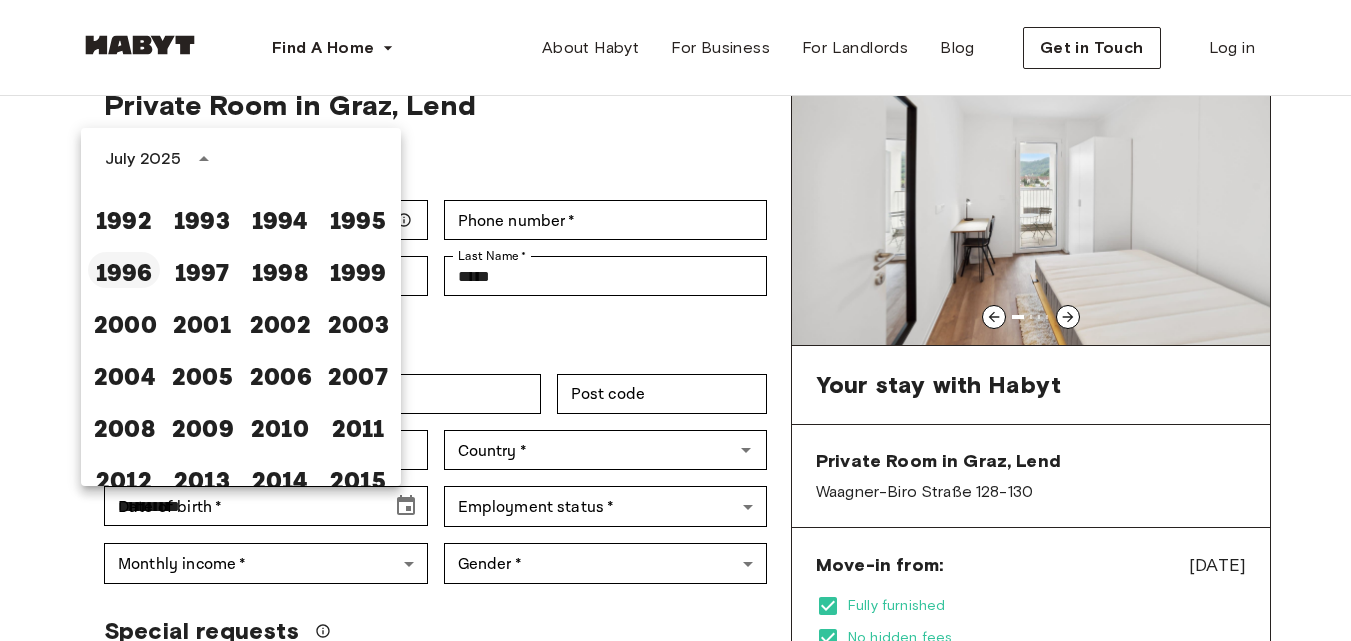 scroll, scrollTop: 0, scrollLeft: 0, axis: both 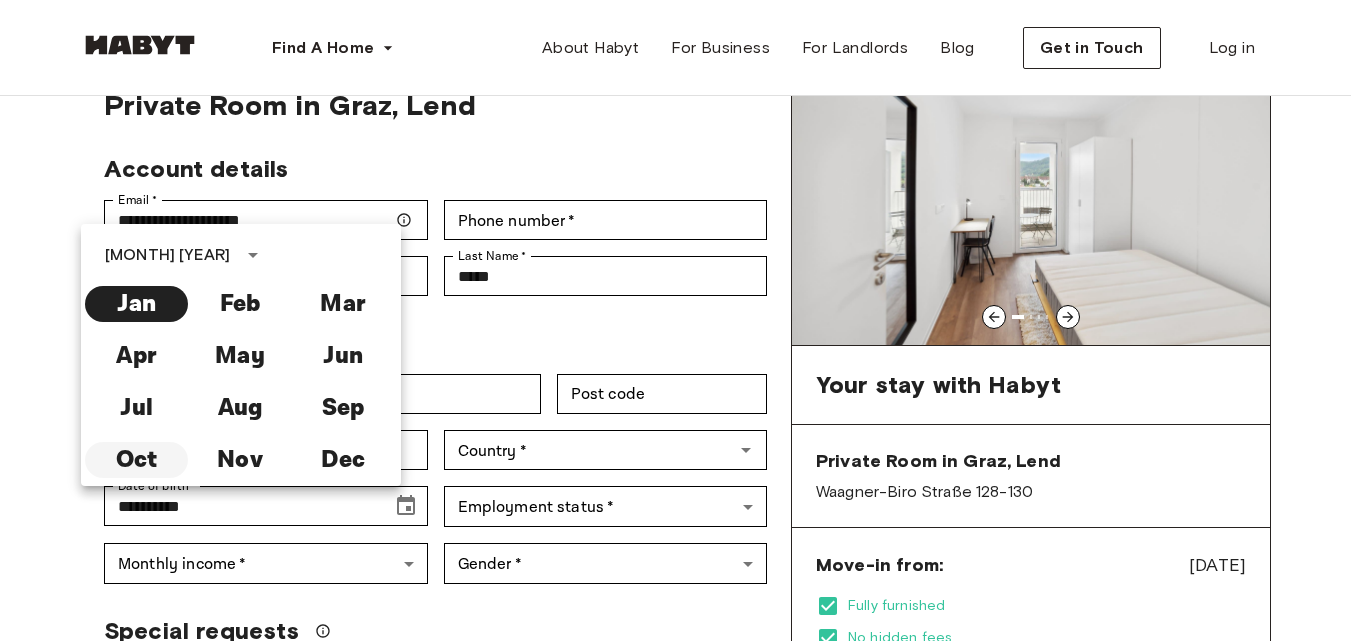 click on "Oct" at bounding box center [136, 460] 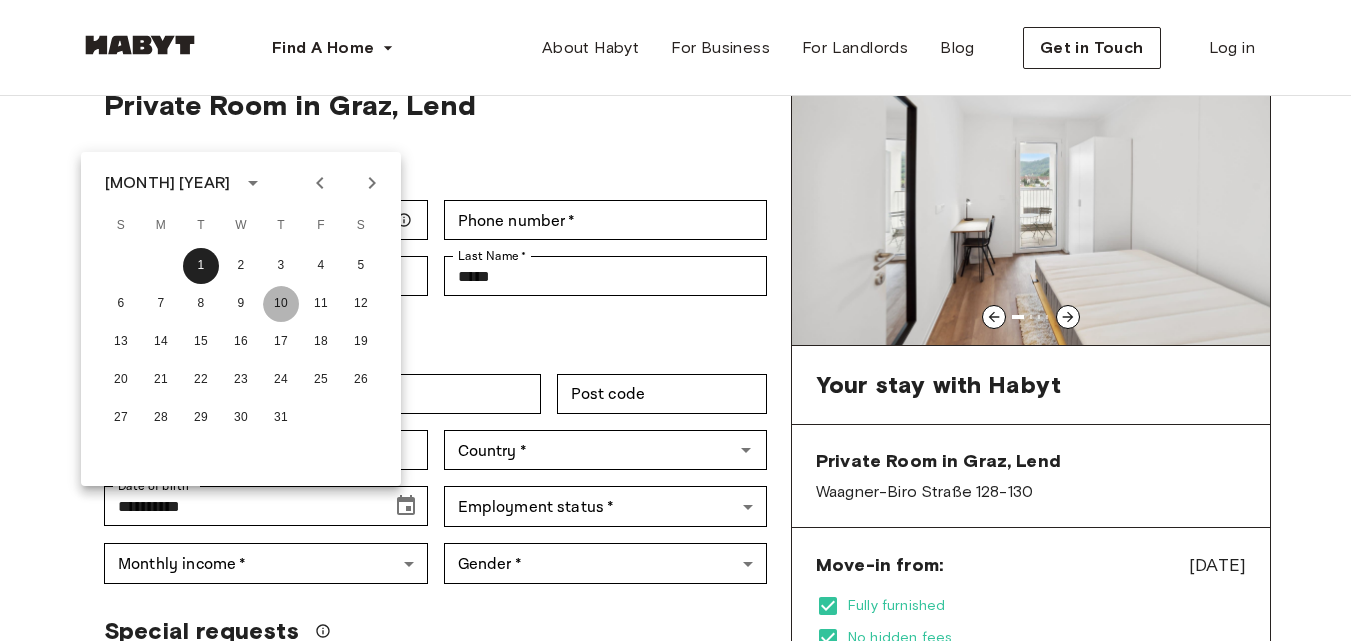 click on "10" at bounding box center (281, 304) 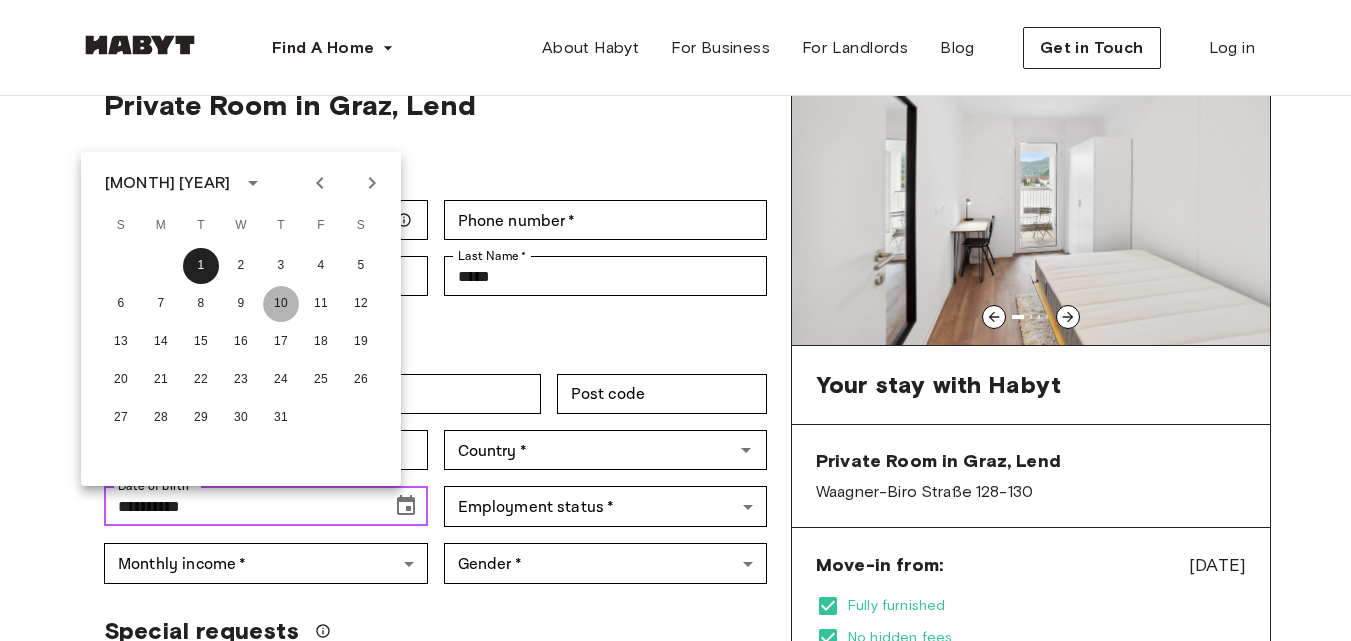 type on "**********" 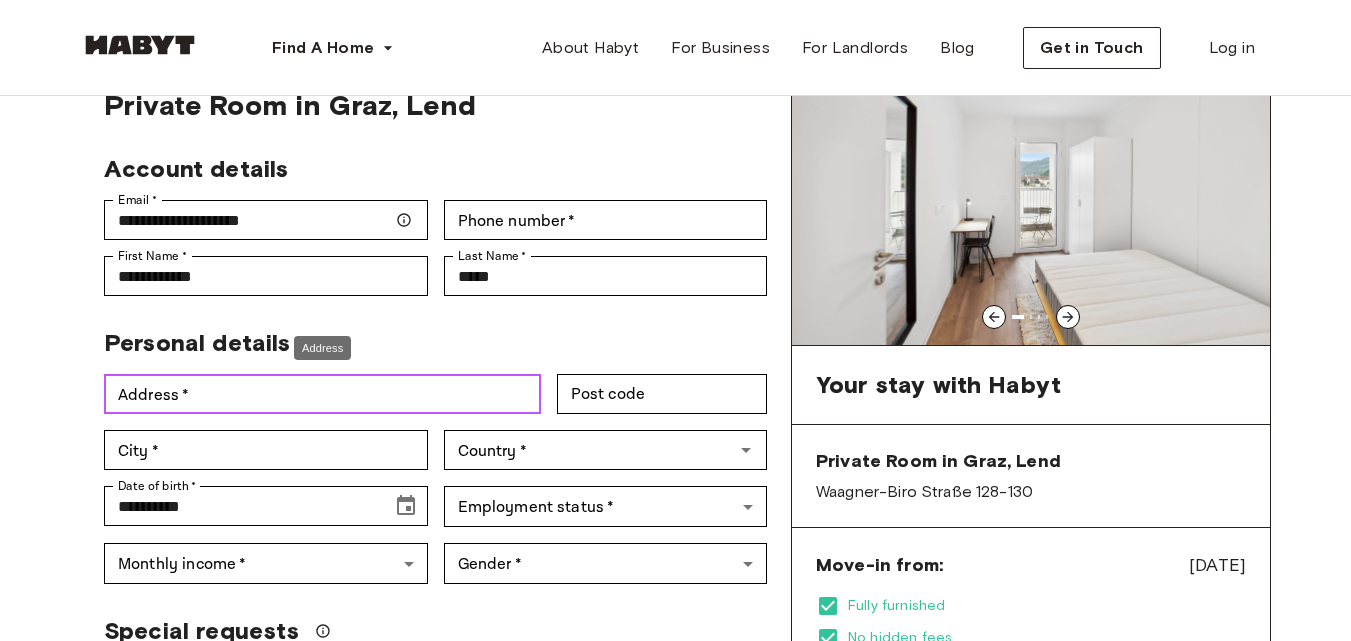 click on "Address   *" at bounding box center (322, 394) 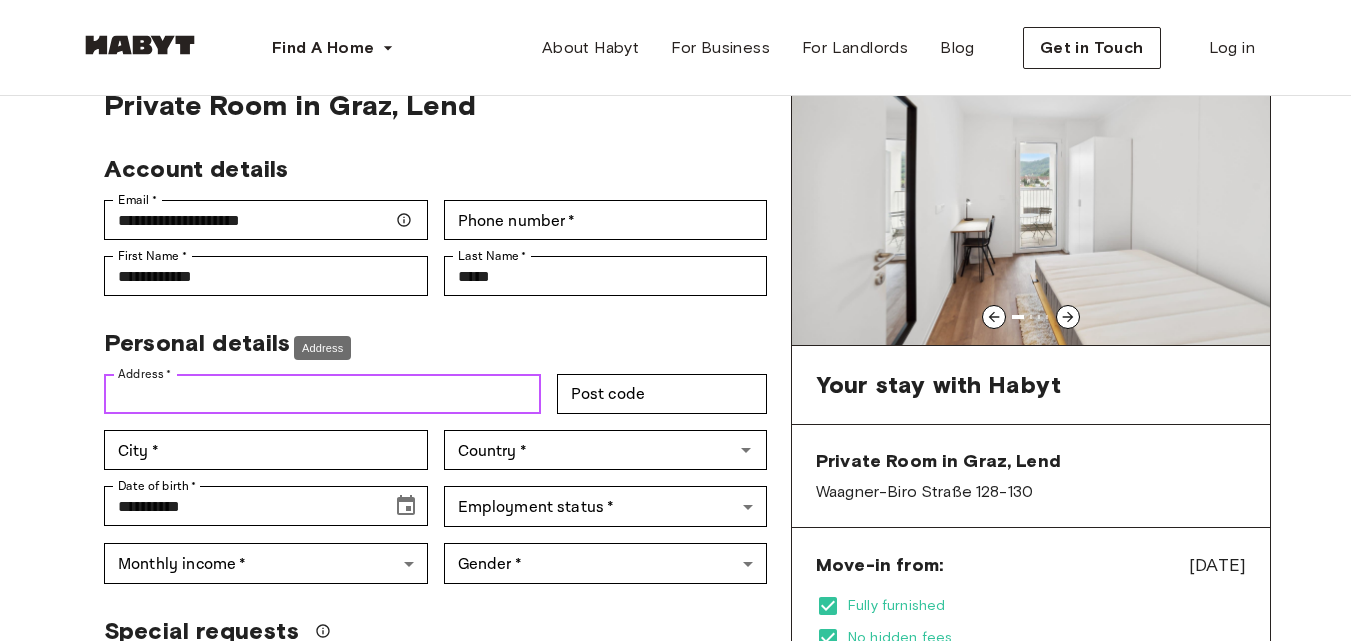 click on "Address   *" at bounding box center (322, 394) 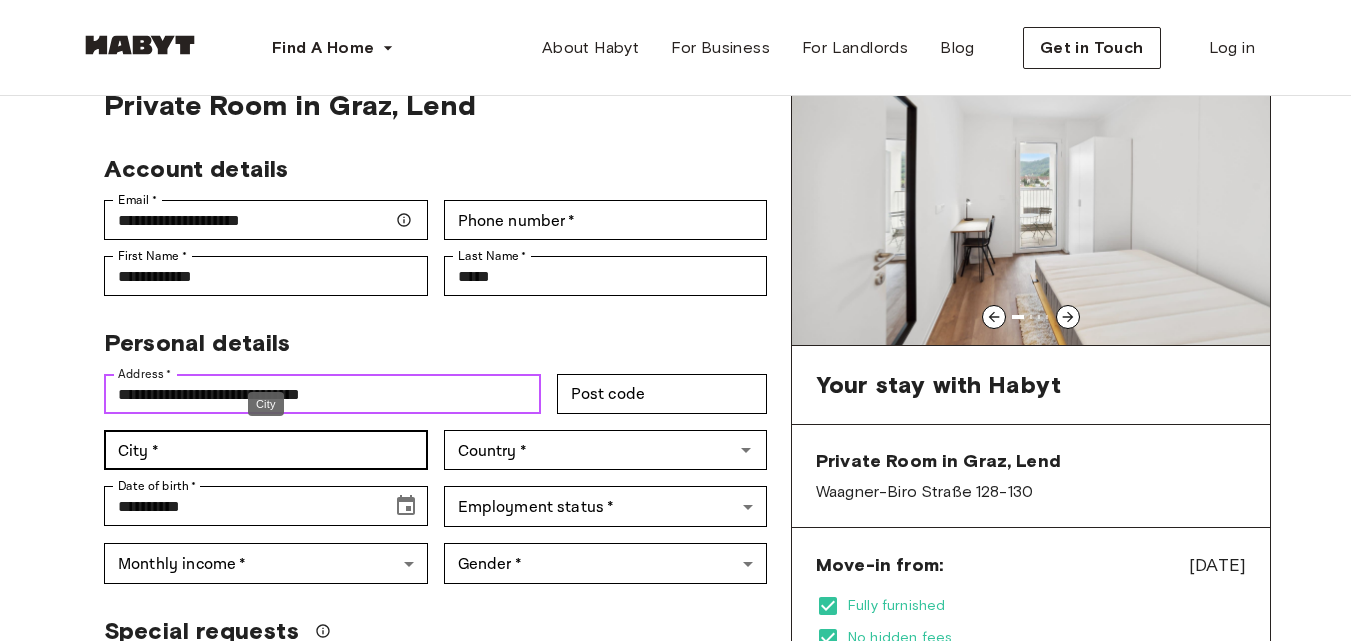 type on "**********" 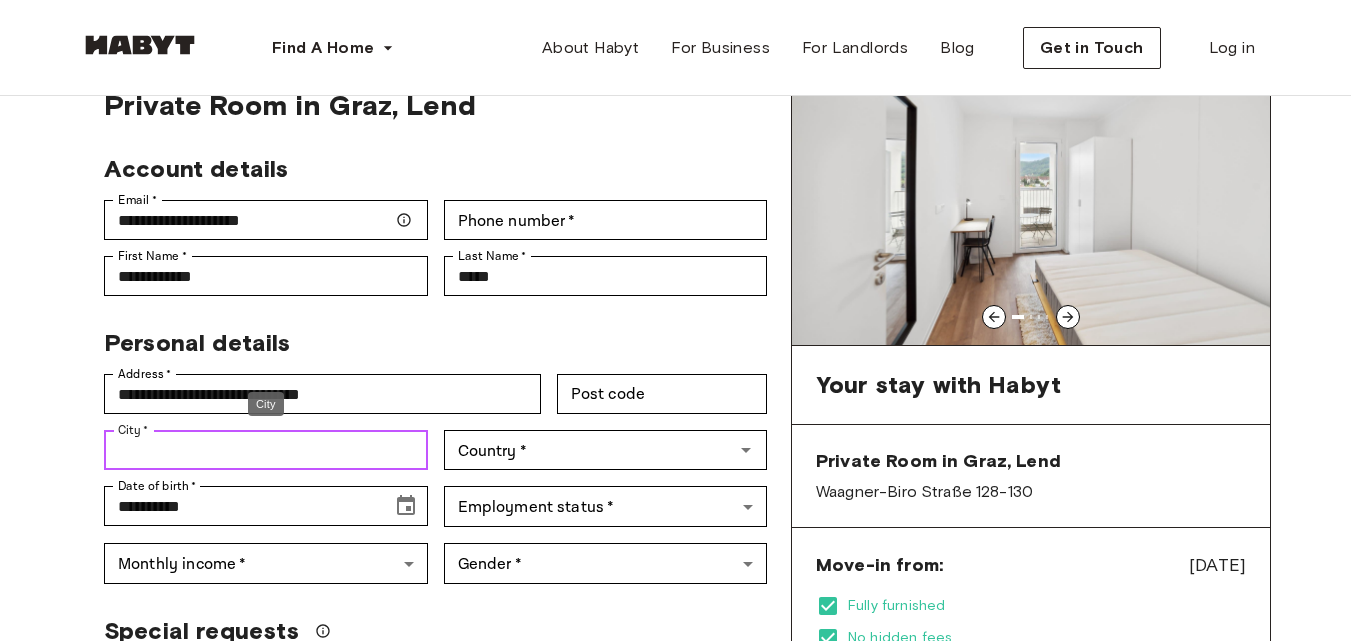 click on "City   *" at bounding box center [266, 450] 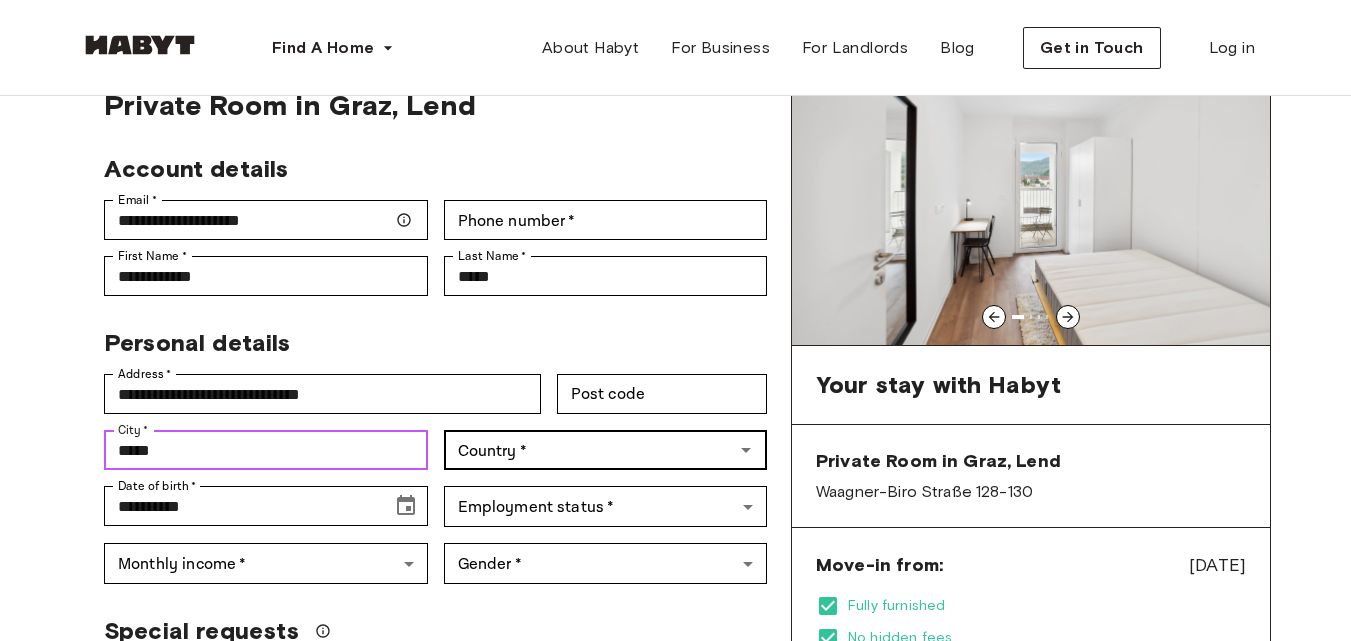 type on "*****" 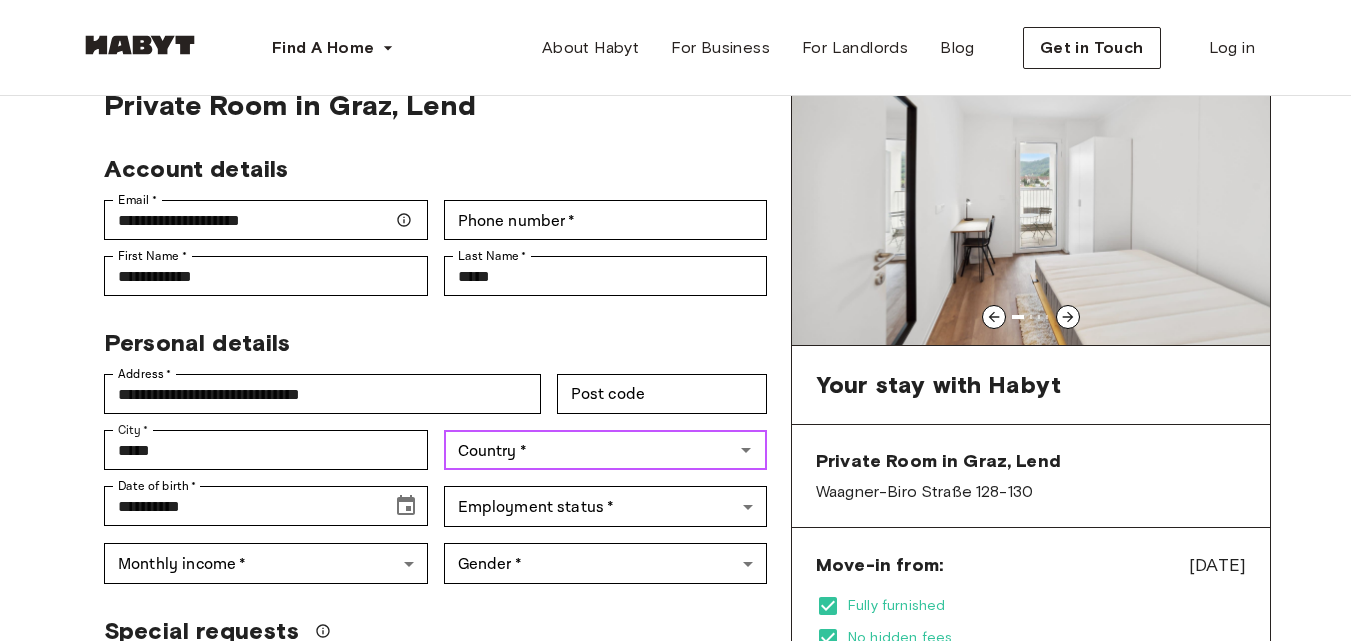 click on "Country   *" at bounding box center (589, 450) 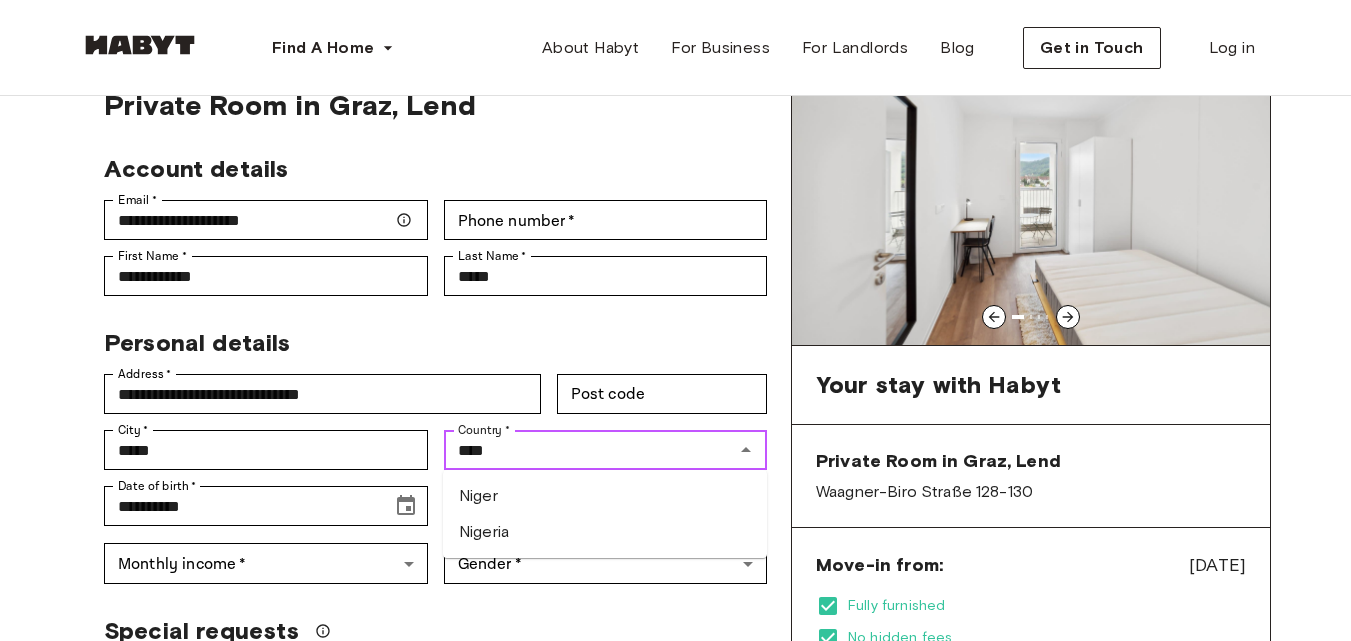 click on "Nigeria" at bounding box center (605, 532) 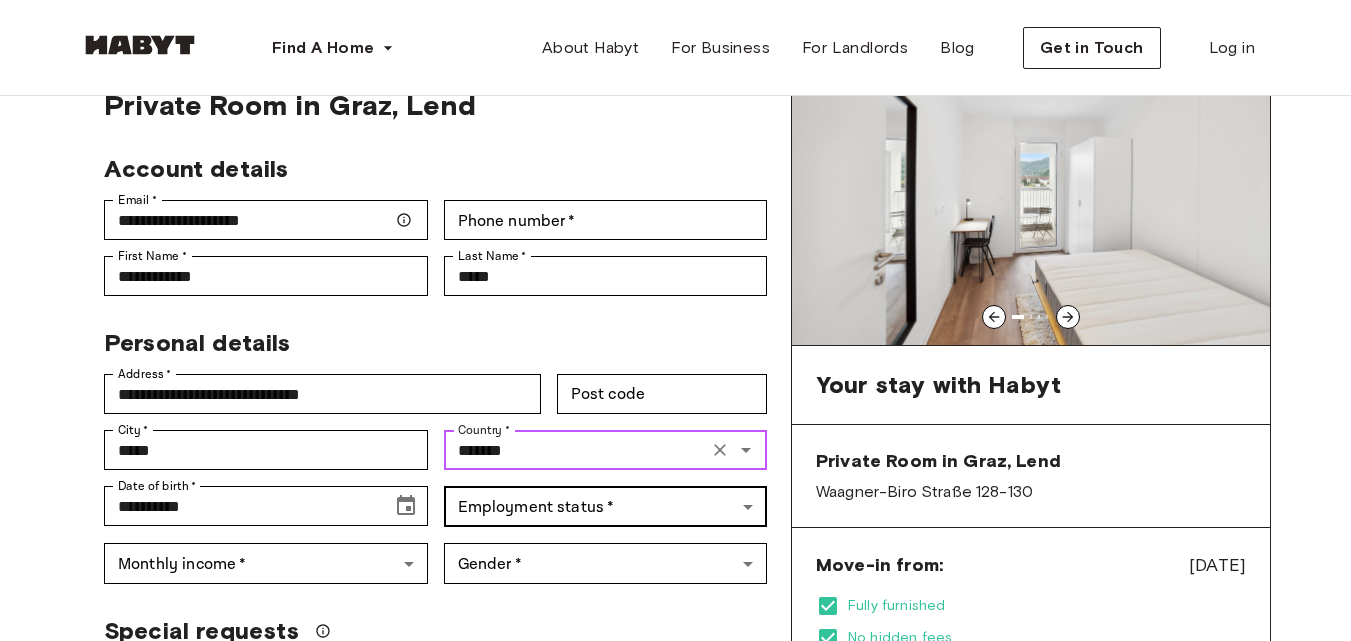 type on "*******" 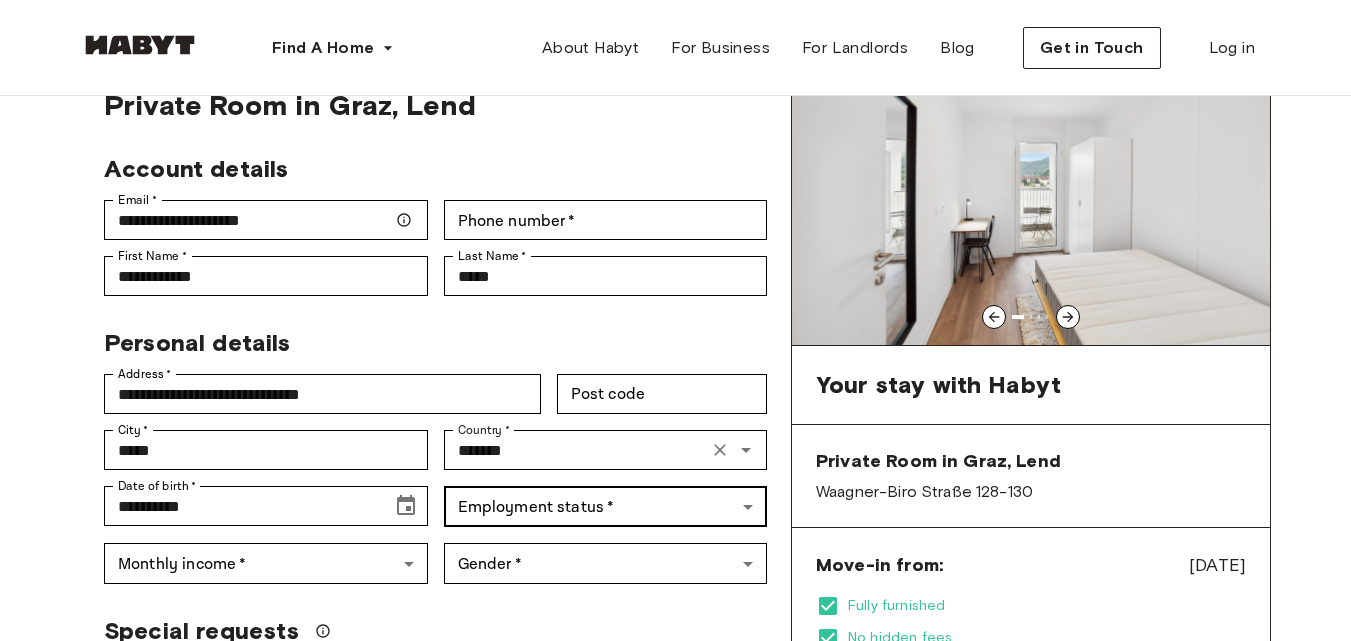 click on "Account details Email   * [EMAIL] Email   * Phone number   * [PHONE] Phone number   * First Name   * [FIRST] First Name   * Last Name   * [LAST] Last Name   * Personal details Address   * [ADDRESS] Address   * Post code [POSTCODE] Post code City   * [CITY] City   * Country   * [COUNTRY] Country   * Date of birth   * [DATE] Date of birth   * Employment status   * ​ Employment status   * Monthly income   * ​ Monthly income   * Gender   * ​ Gender   * Special requests Comments * Comments I agree with Habyt's  Terms of Service  and  Privacy Policy Confirm Application You won't be charged today Have more questions? EN" at bounding box center (675, 1053) 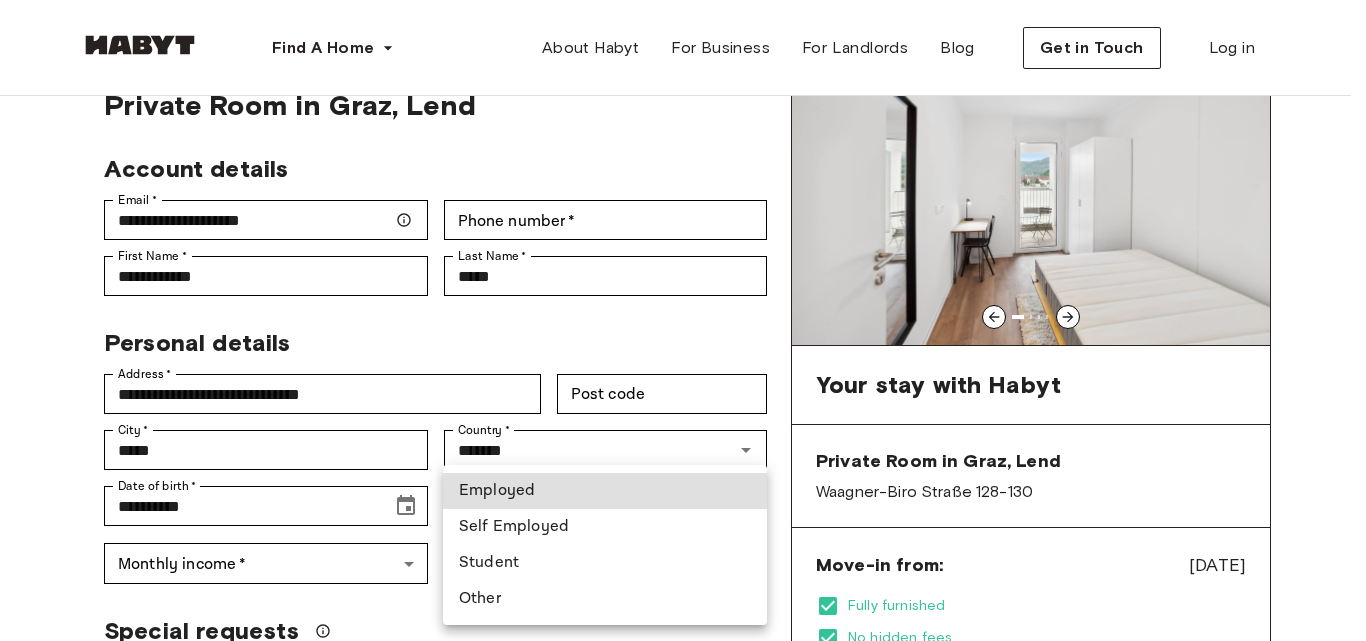 click on "Student" at bounding box center [605, 563] 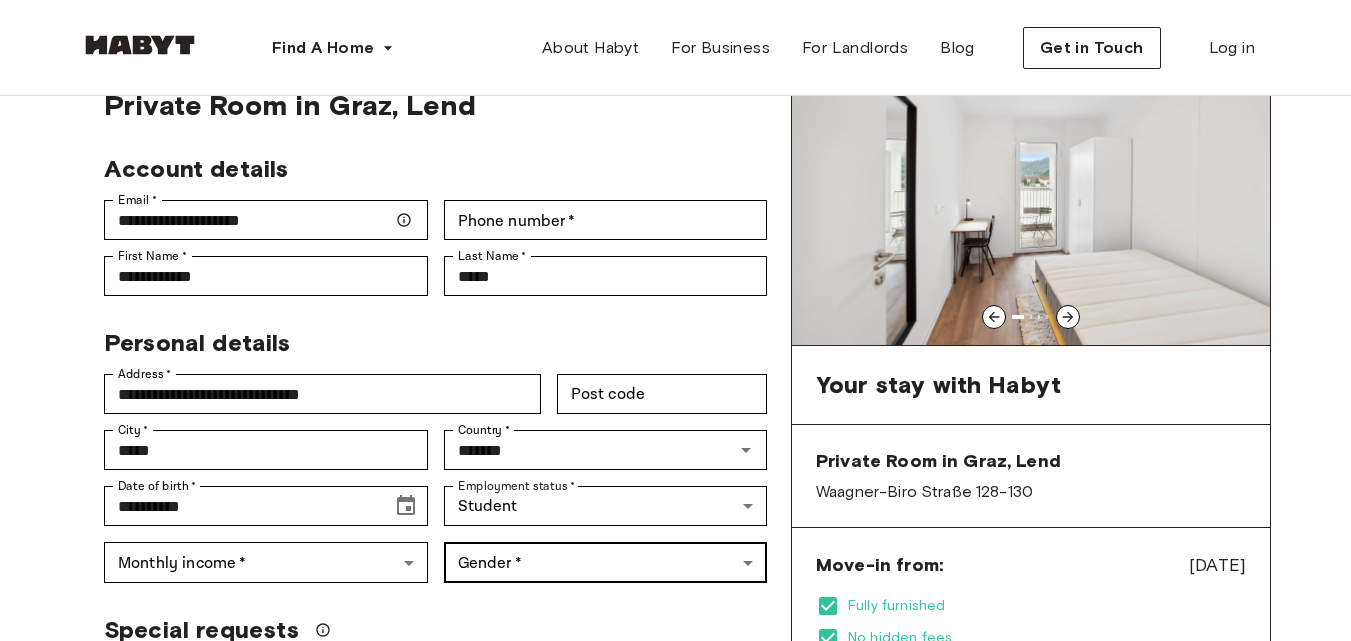 click on "Account details Email   * [EMAIL] Email   * Phone number   * [PHONE] Phone number   * First Name   * [FIRST] First Name   * Last Name   * [LAST] Last Name   * Personal details Address   * [ADDRESS] Address   * Post code [POSTCODE] Post code City   * [CITY] City   * Country   * [COUNTRY] Country   * Date of birth   * [DATE] Date of birth   * Employment status   * Student [EMPLOYMENT_STATUS] Employment status   * Monthly income   * ​ Monthly income   * Gender   * ​ Gender   * Special requests Comments * Comments I agree with Habyt's  Terms of Service  and  Privacy Policy Confirm Application You won't be charged today Help Center" at bounding box center (675, 1053) 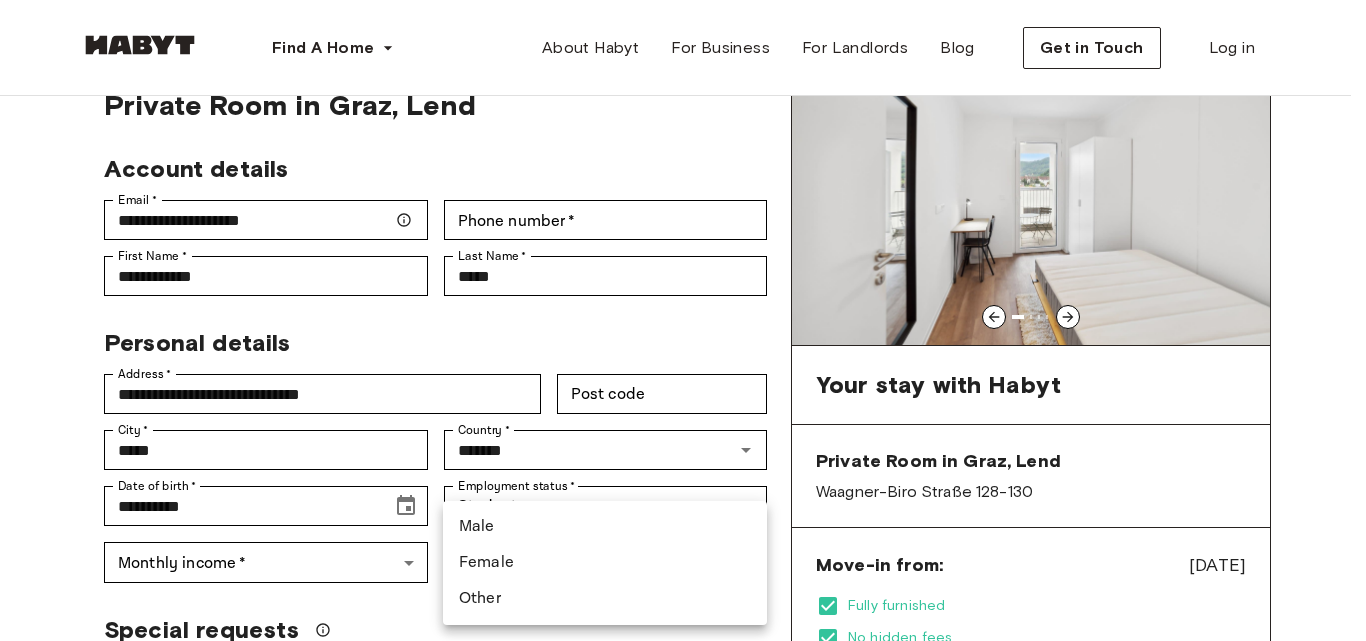 click on "Male" at bounding box center [605, 527] 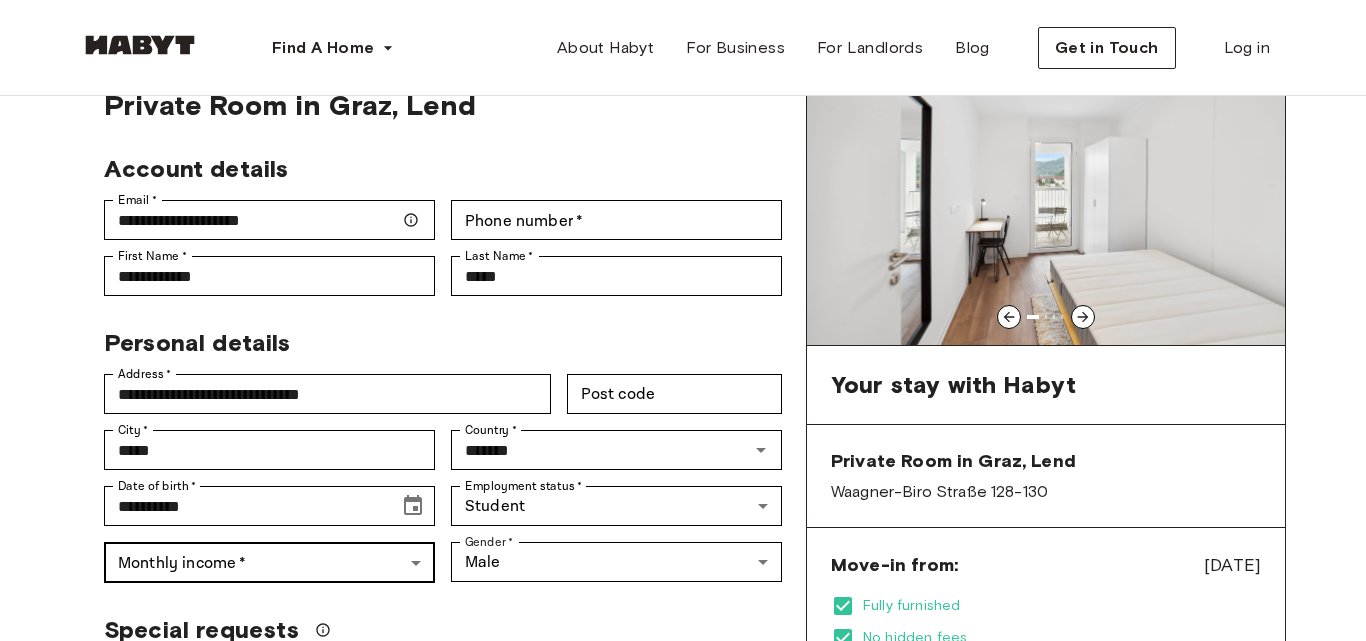 click on "Account details Email   * [EMAIL] Email   * Phone number   * [PHONE] Phone number   * First Name   * [FIRST] First Name   * Last Name   * [LAST] Last Name   * Personal details Address   * [ADDRESS] Address   * Post code [POSTCODE] Post code City   * [CITY] City   * Country   * [COUNTRY] Country   * Date of birth   * [DATE] Date of birth   * Employment status   * Student [EMPLOYMENT_STATUS] Employment status   * Monthly income   * ​ Monthly income   * Gender   * Male [GENDER] Gender   * Special requests Comments * Comments I agree with Habyt's  Terms of Service  and  Privacy Policy Confirm Application You won't be charged today" at bounding box center (683, 1054) 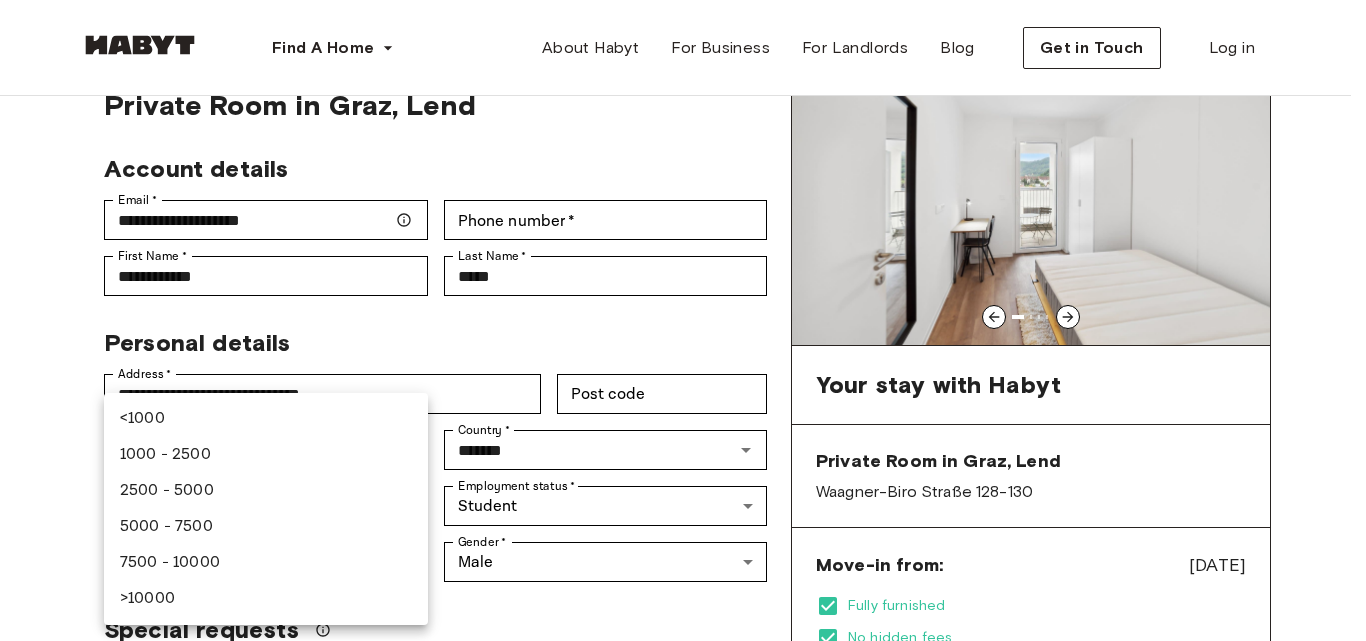 click on "2500 - 5000" at bounding box center [266, 491] 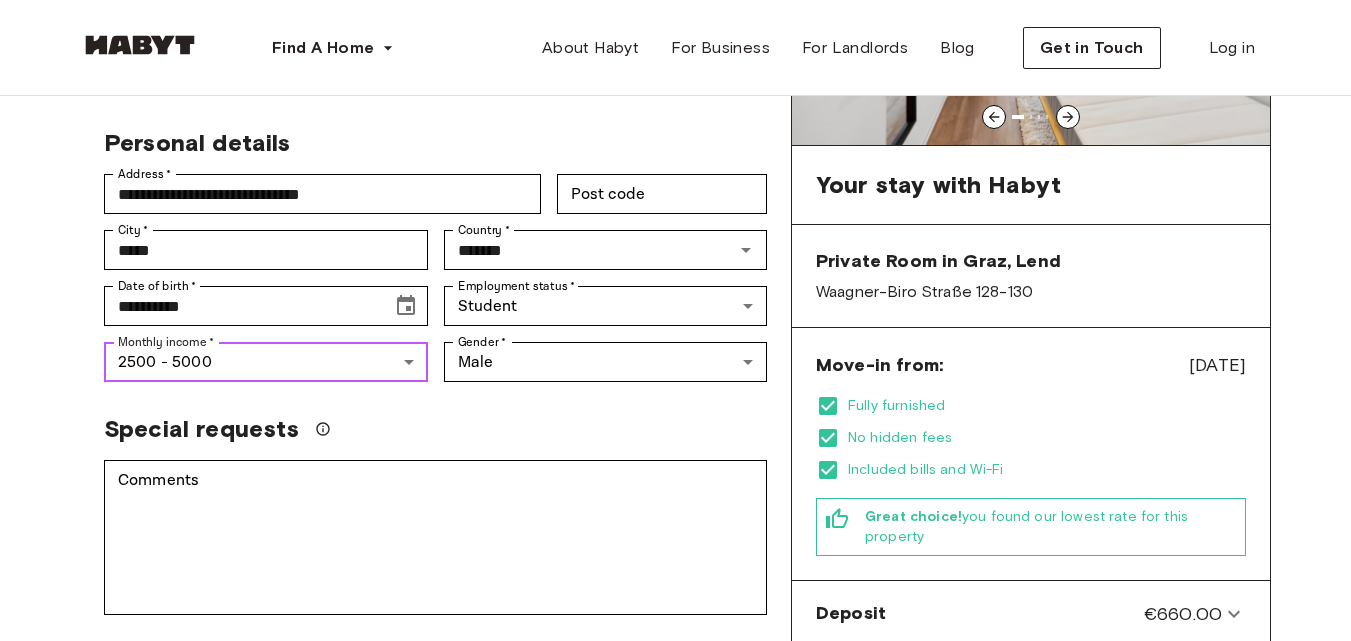scroll, scrollTop: 200, scrollLeft: 0, axis: vertical 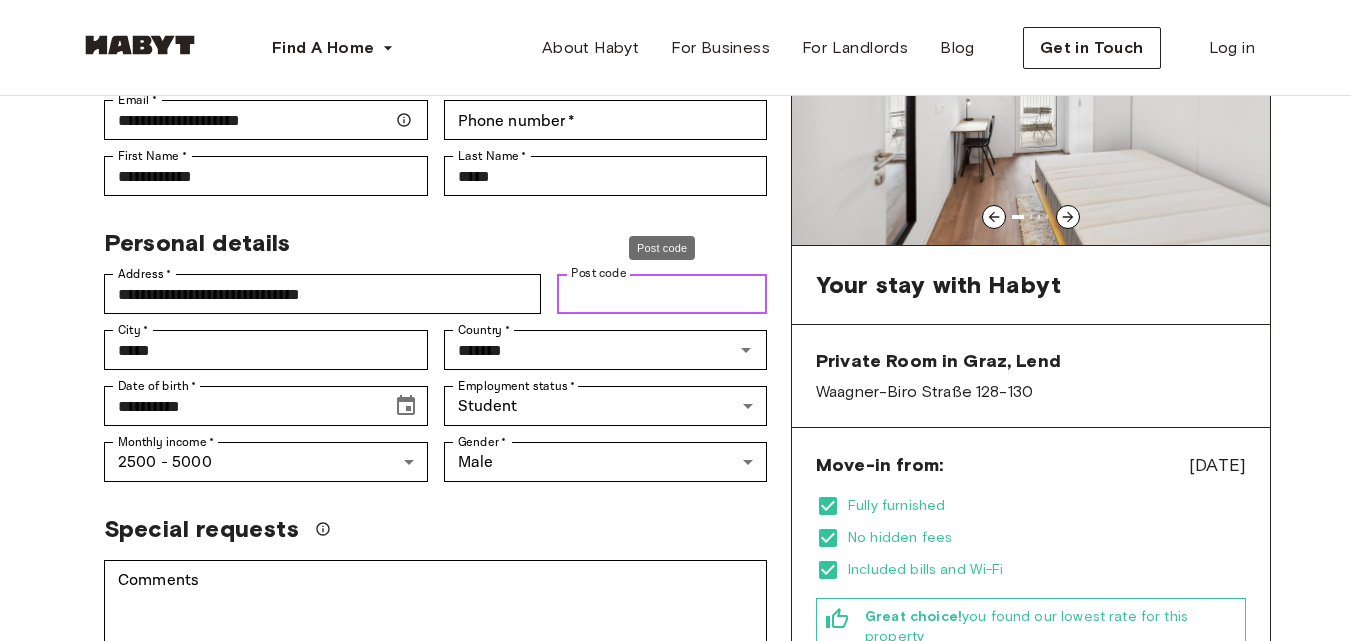 click on "Post code" at bounding box center (662, 294) 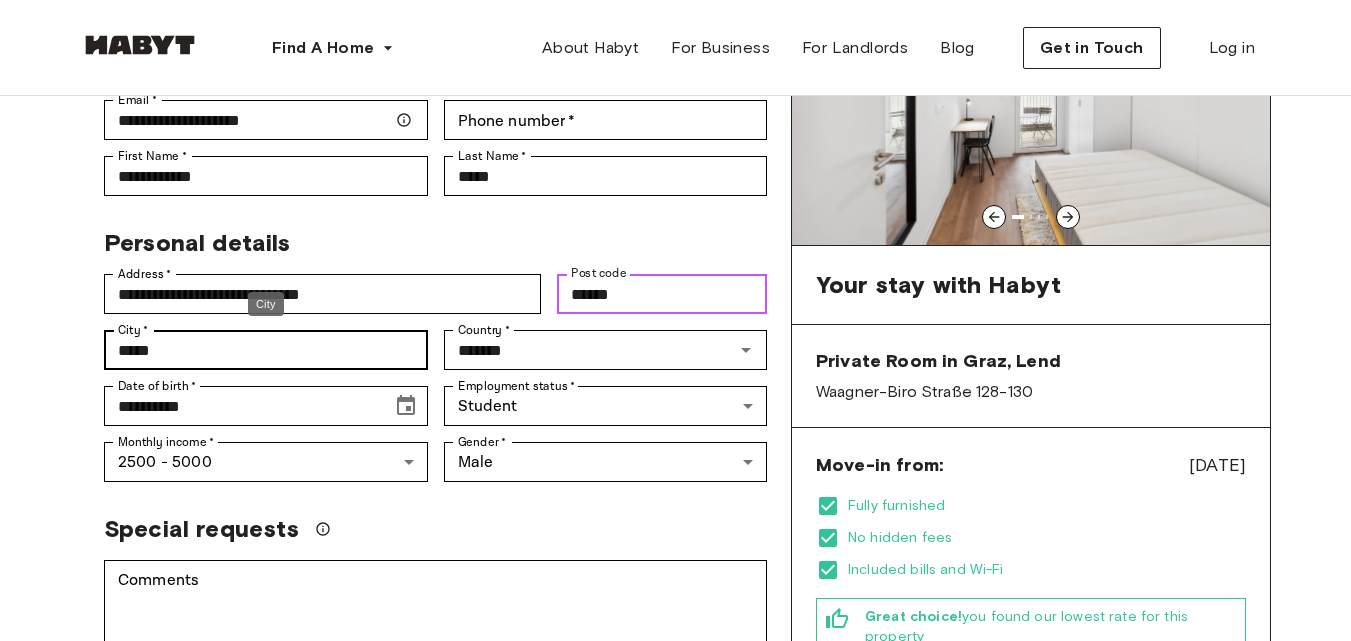 type on "******" 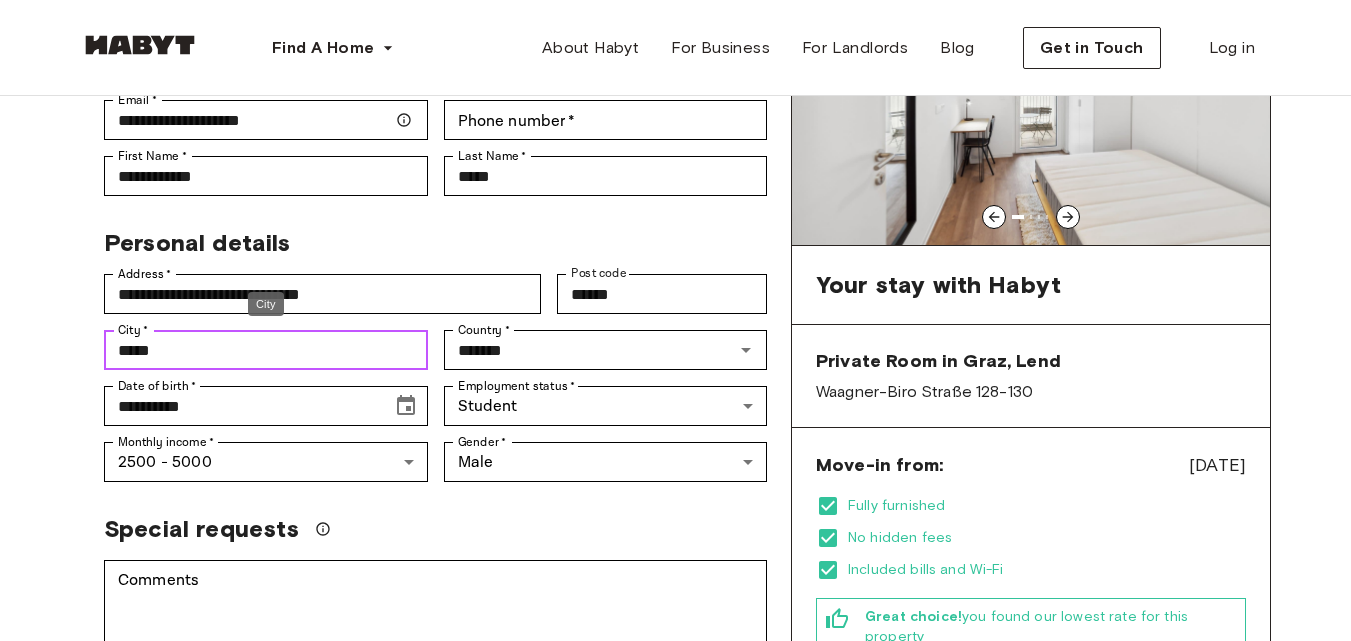 click on "*****" at bounding box center [266, 350] 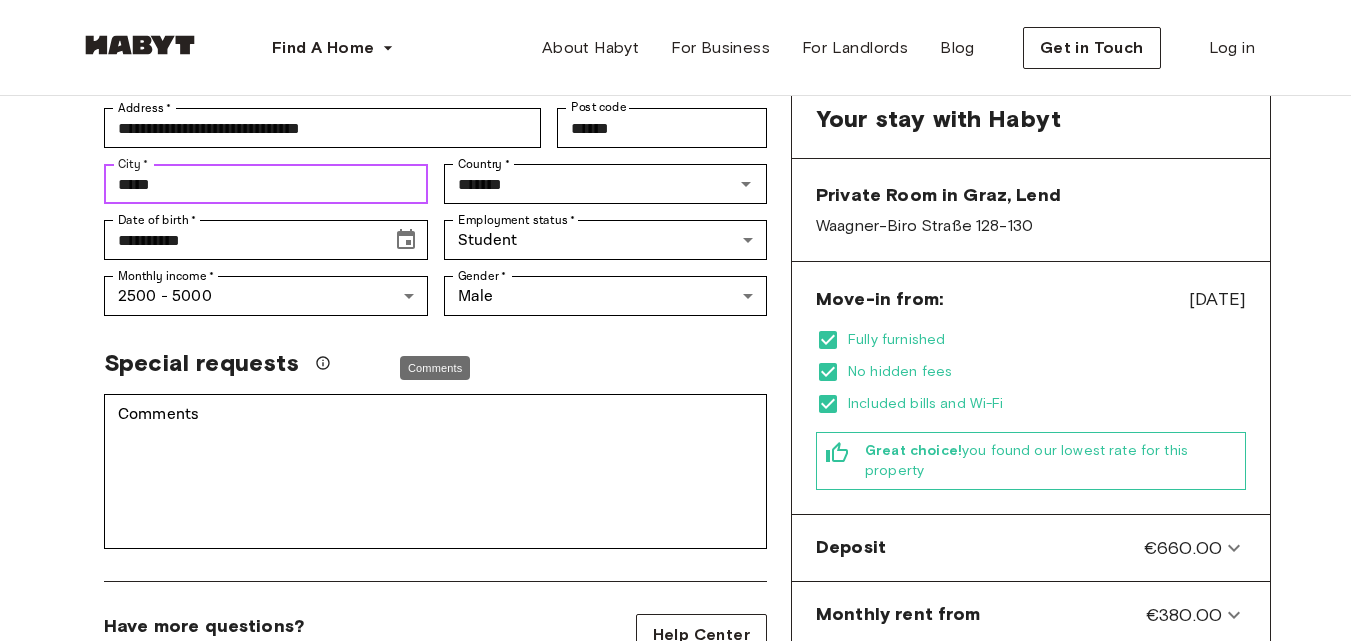 scroll, scrollTop: 400, scrollLeft: 0, axis: vertical 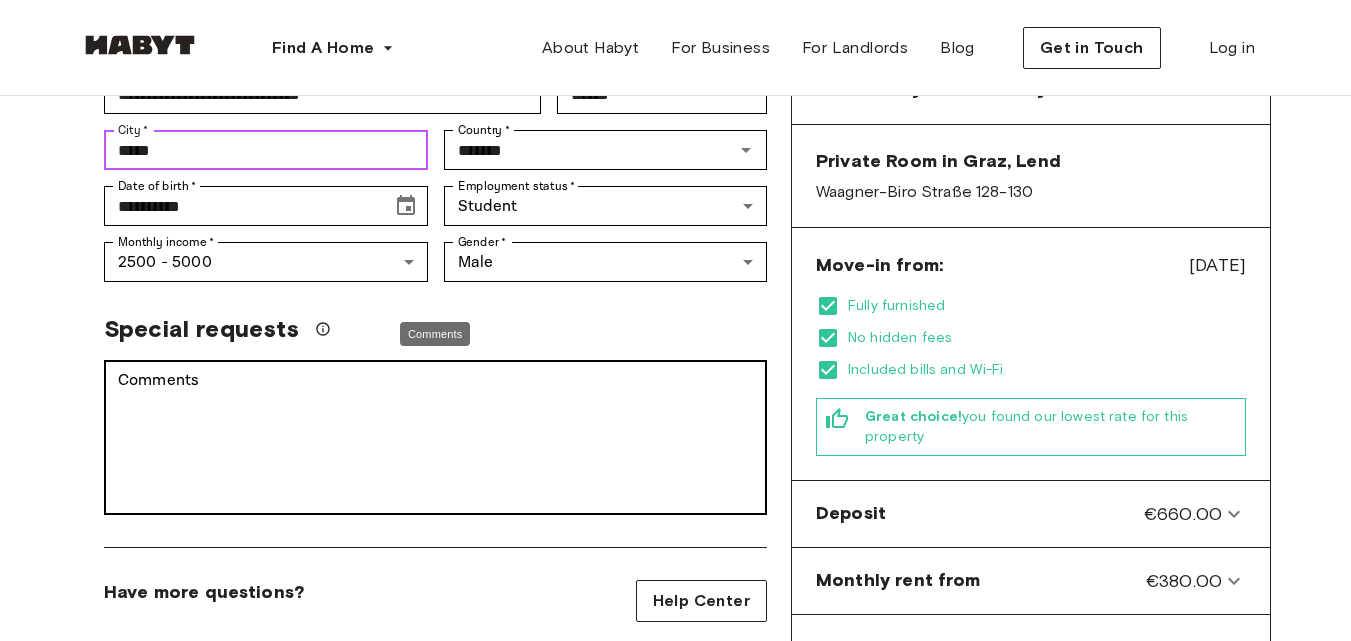 type on "*****" 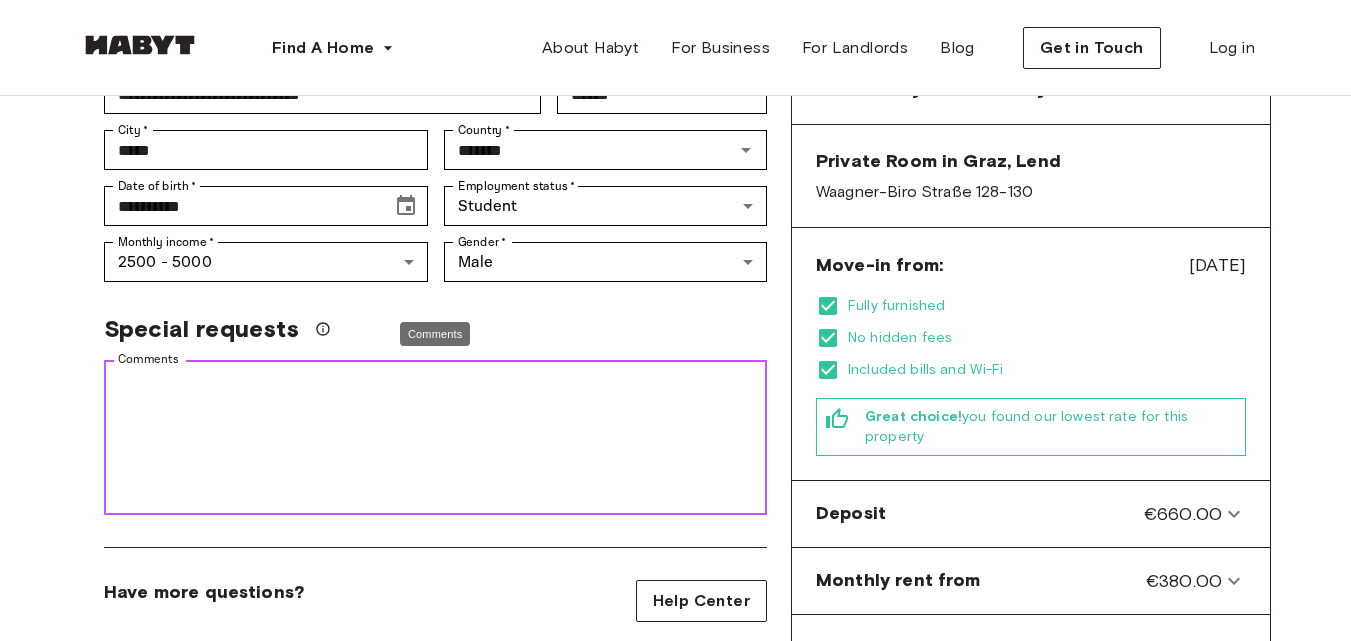 click on "Comments" at bounding box center (435, 438) 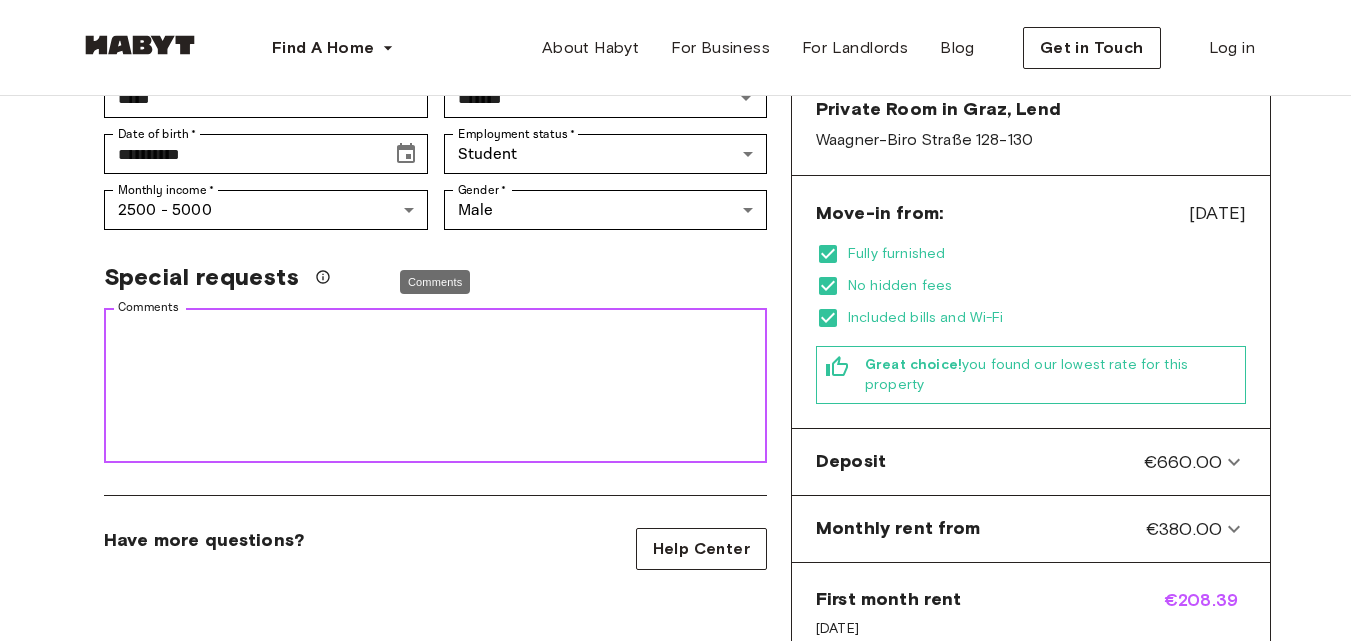 scroll, scrollTop: 500, scrollLeft: 0, axis: vertical 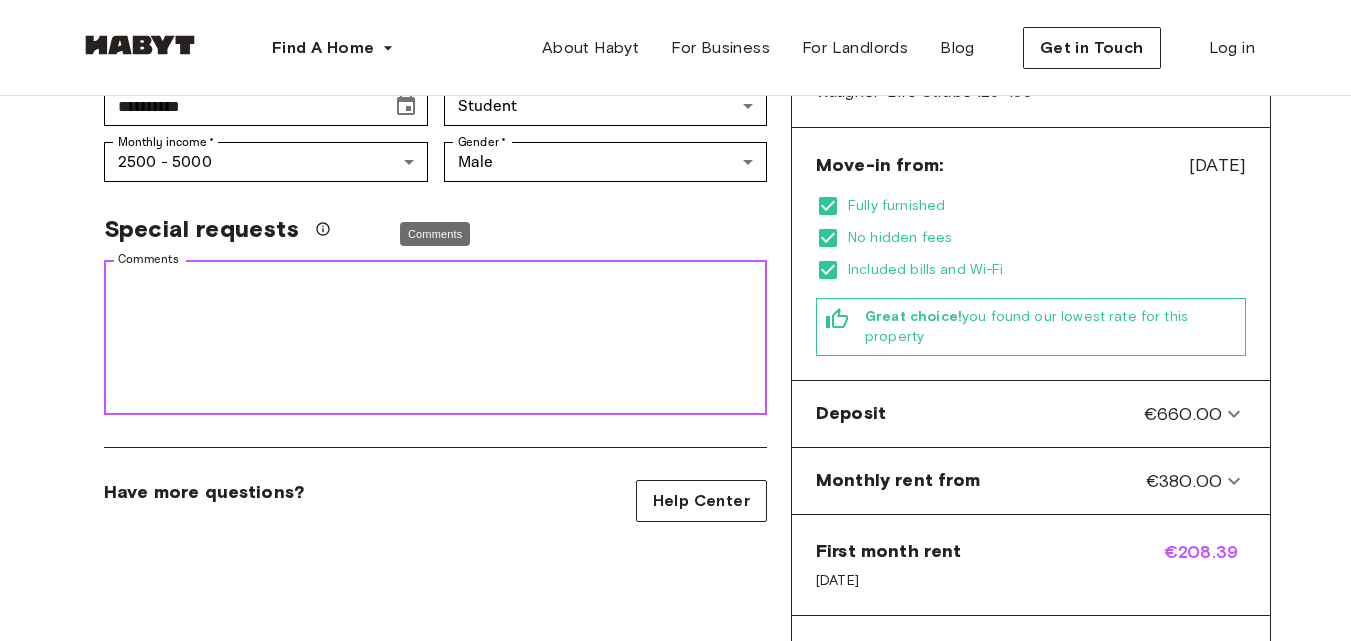 click on "Comments" at bounding box center (435, 338) 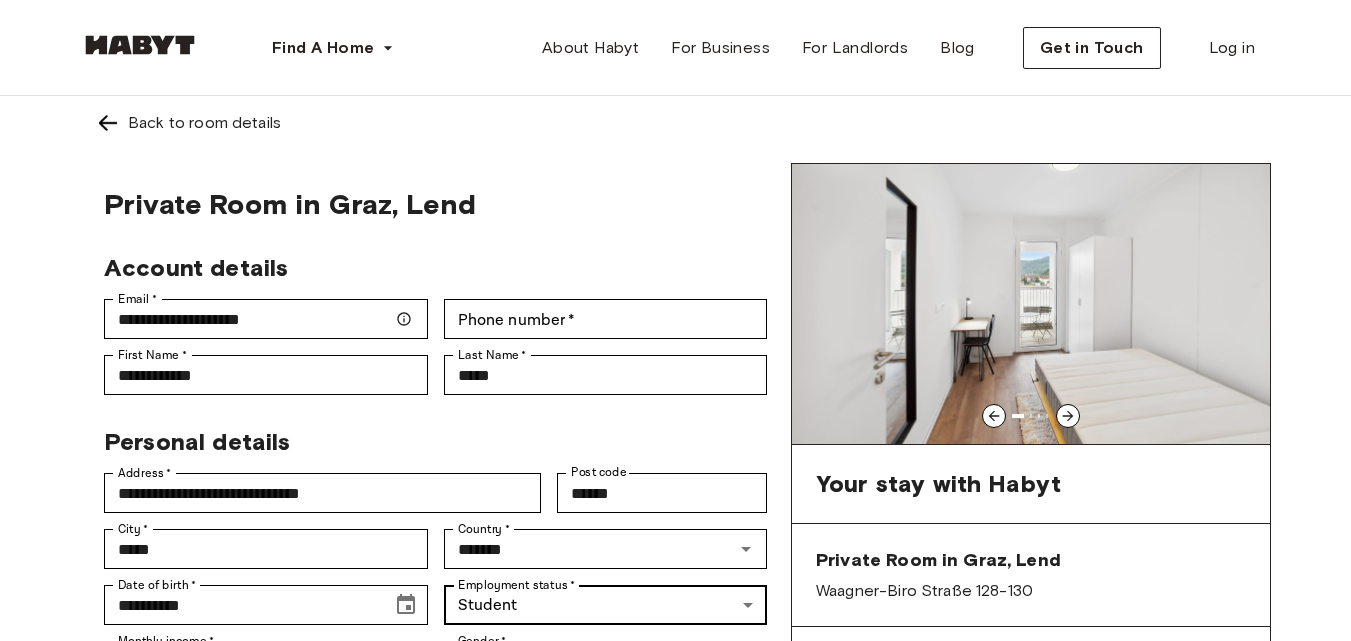 scroll, scrollTop: 0, scrollLeft: 0, axis: both 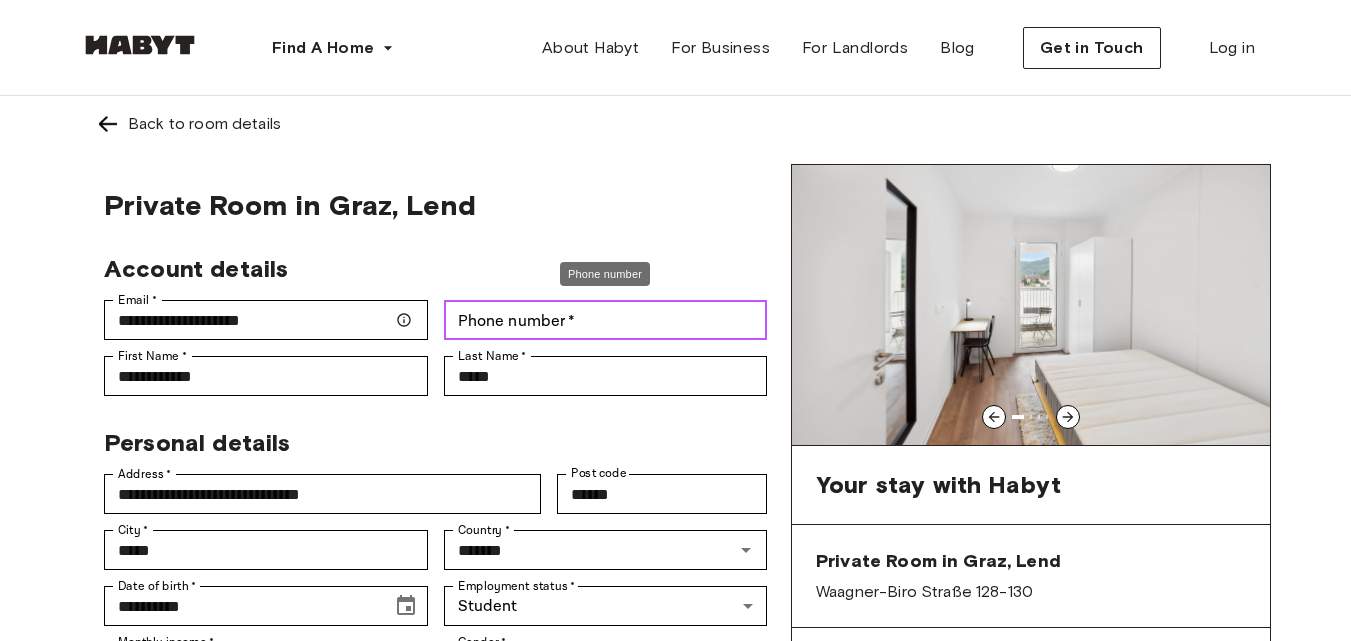 click on "Phone number   *" at bounding box center [606, 320] 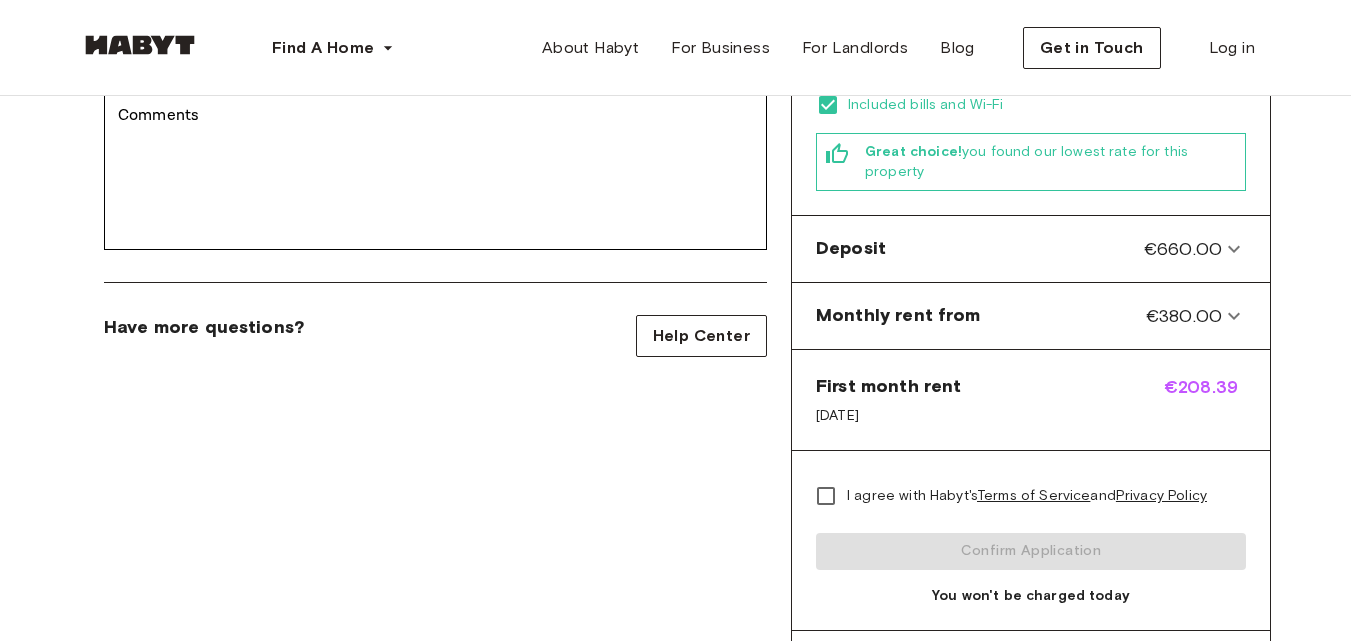 scroll, scrollTop: 700, scrollLeft: 0, axis: vertical 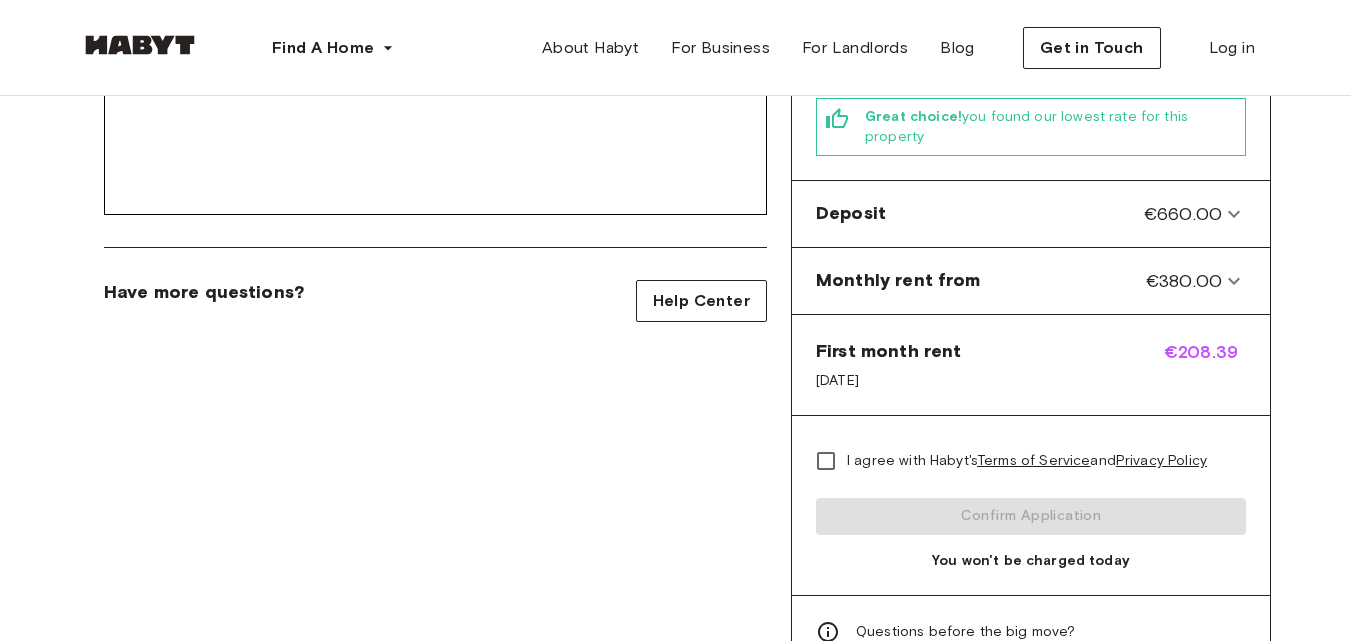 type on "**********" 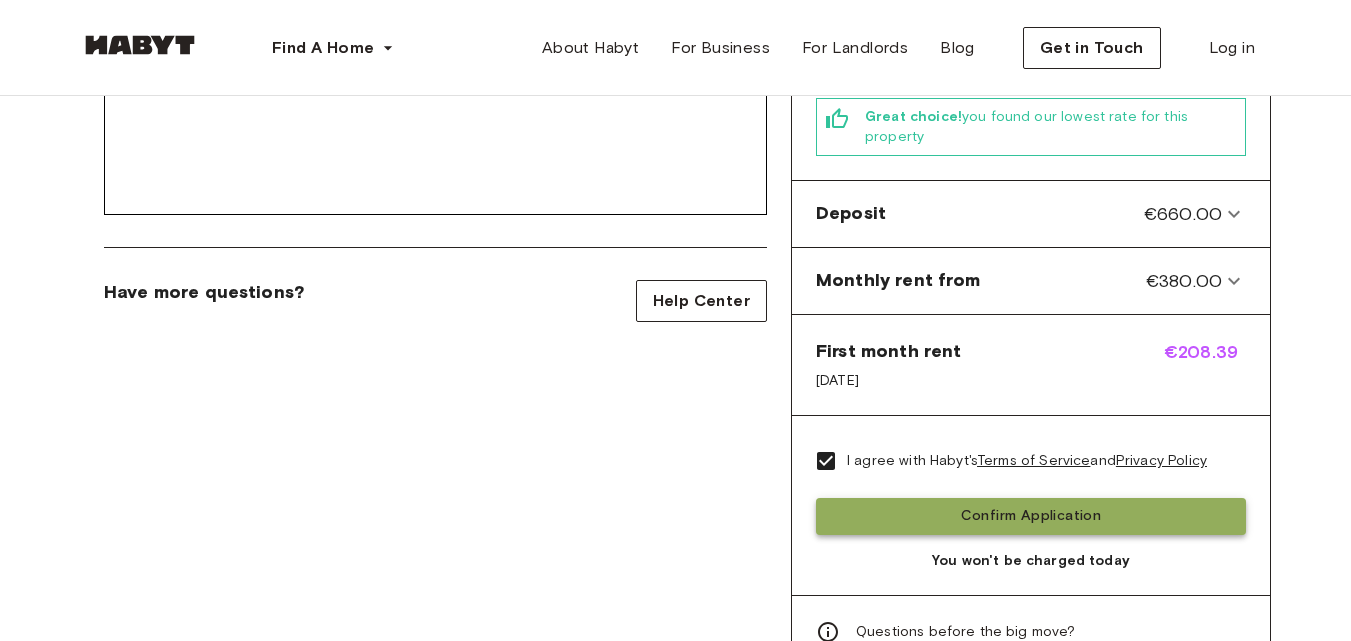 click on "Confirm Application" at bounding box center [1031, 516] 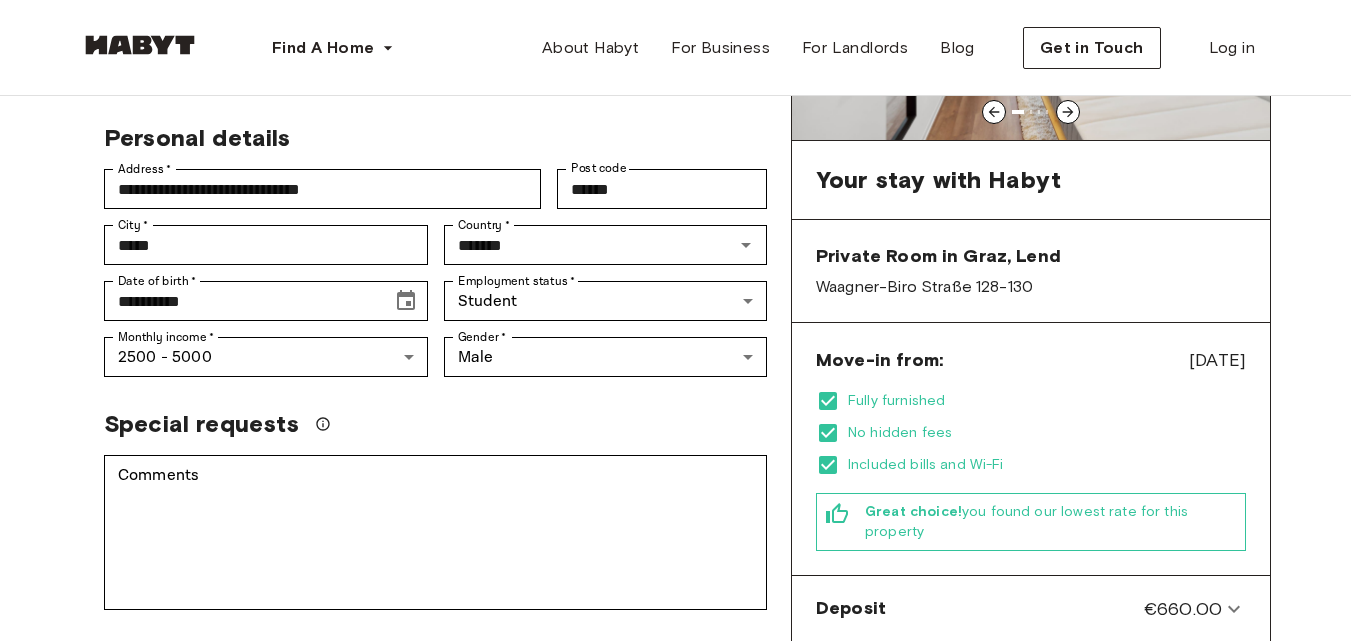 scroll, scrollTop: 300, scrollLeft: 0, axis: vertical 